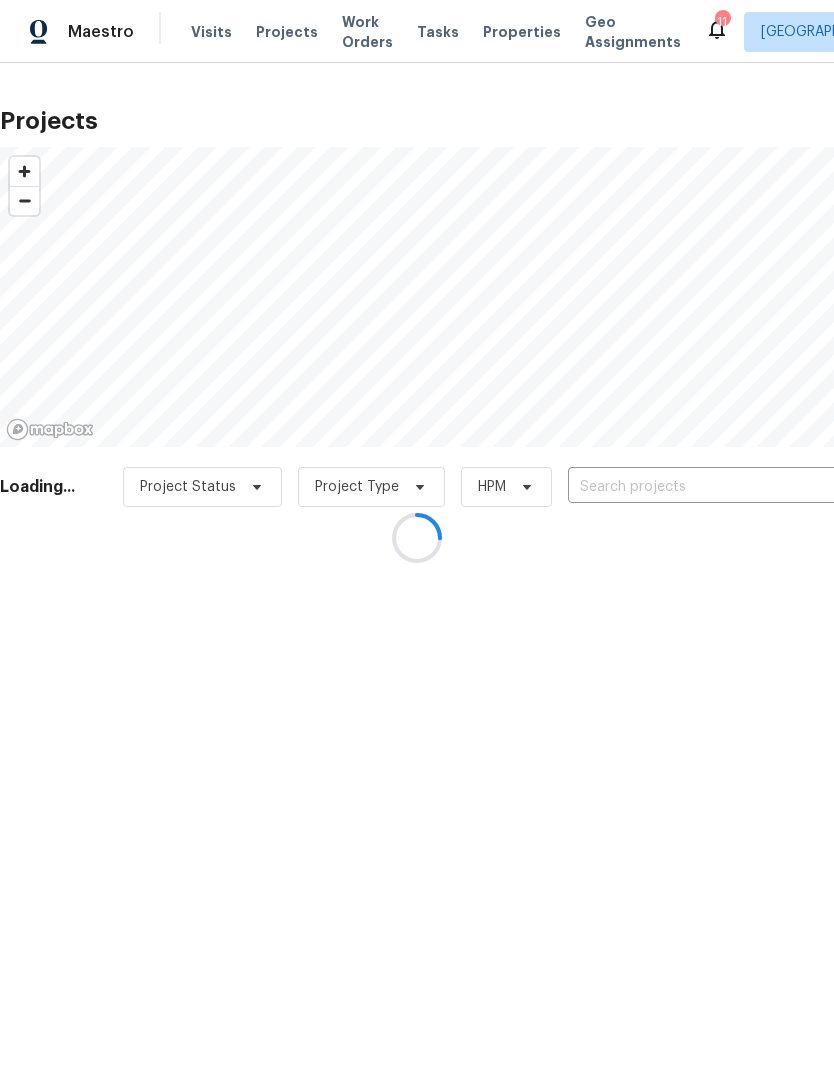 scroll, scrollTop: 0, scrollLeft: 0, axis: both 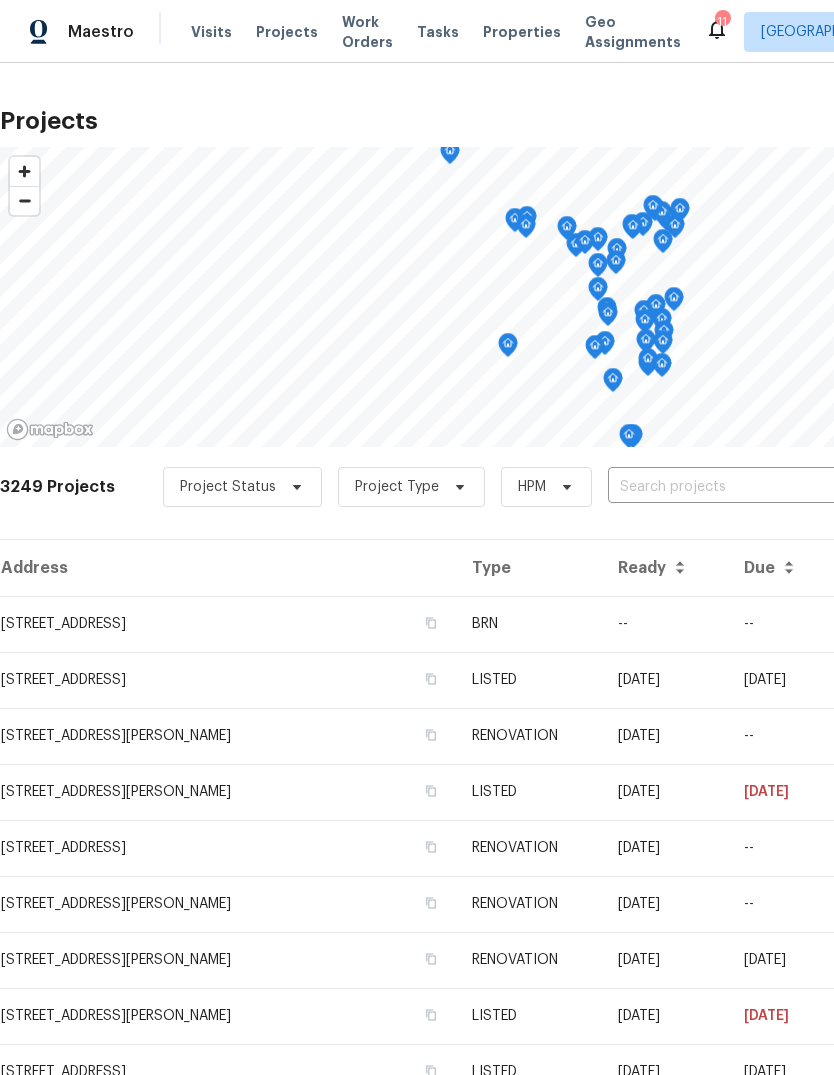 click at bounding box center [722, 487] 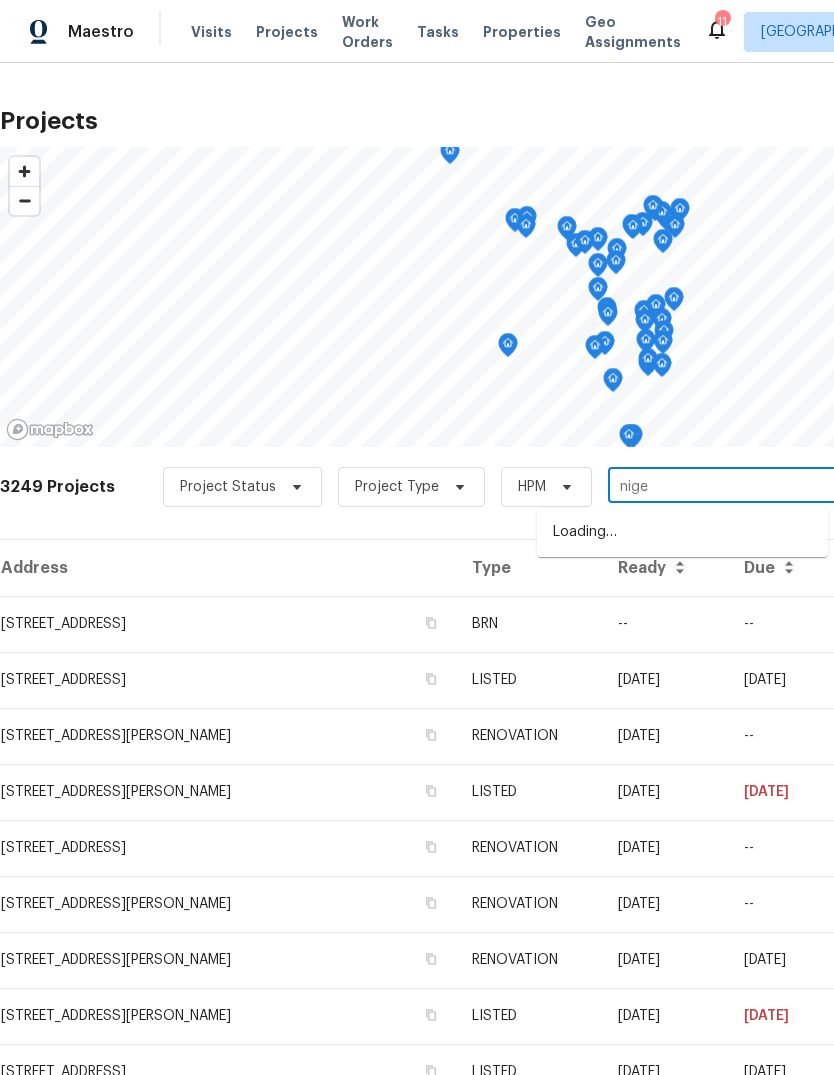 type on "niger" 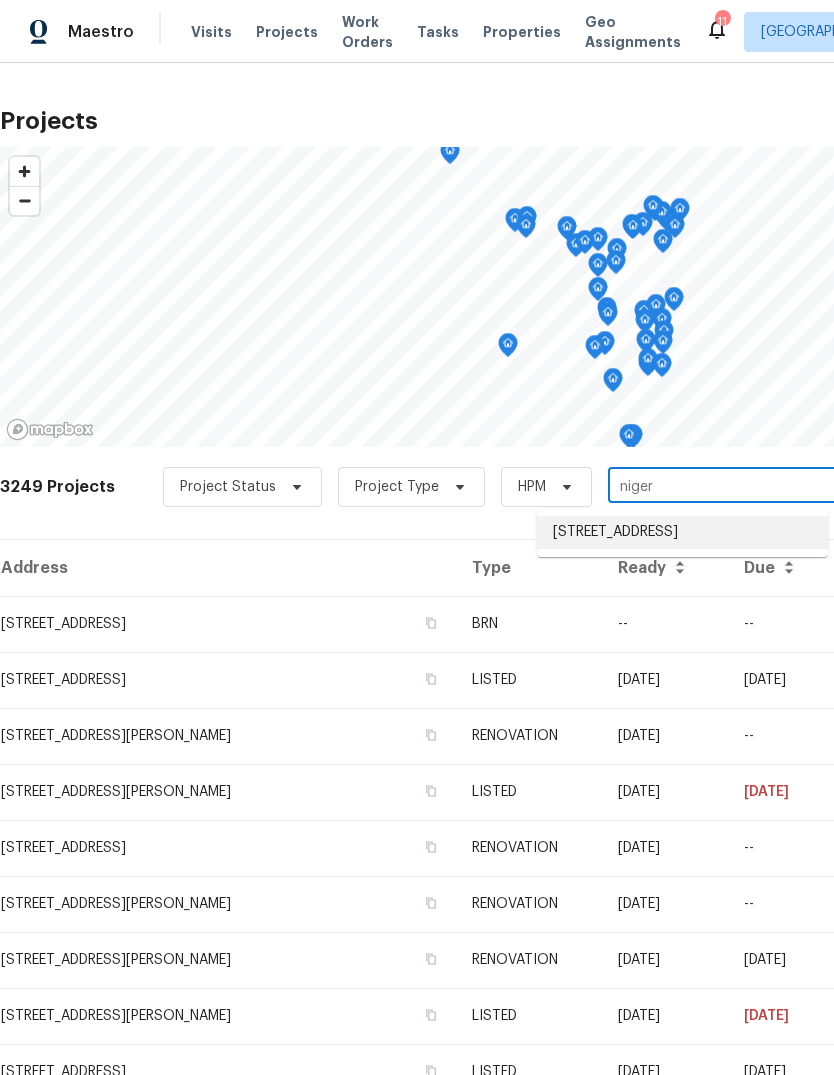 click on "[STREET_ADDRESS]" at bounding box center [682, 532] 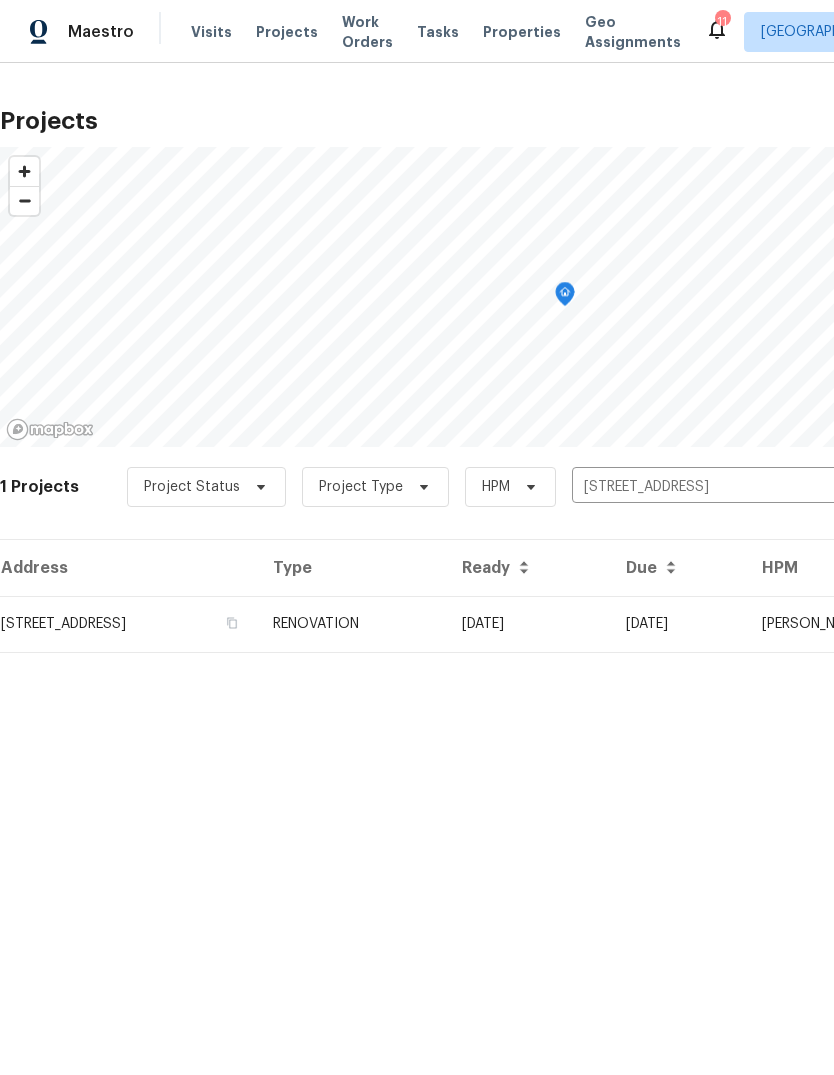 click on "[STREET_ADDRESS]" at bounding box center [128, 624] 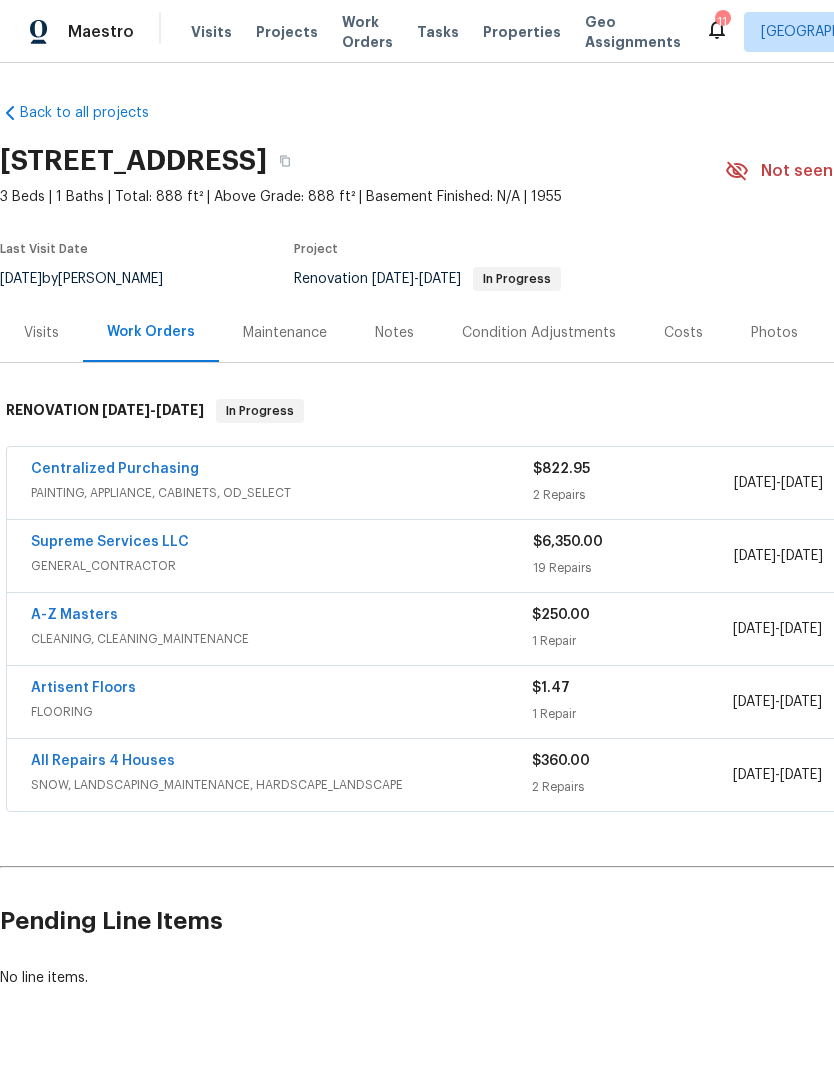 click on "Supreme Services LLC" at bounding box center (110, 542) 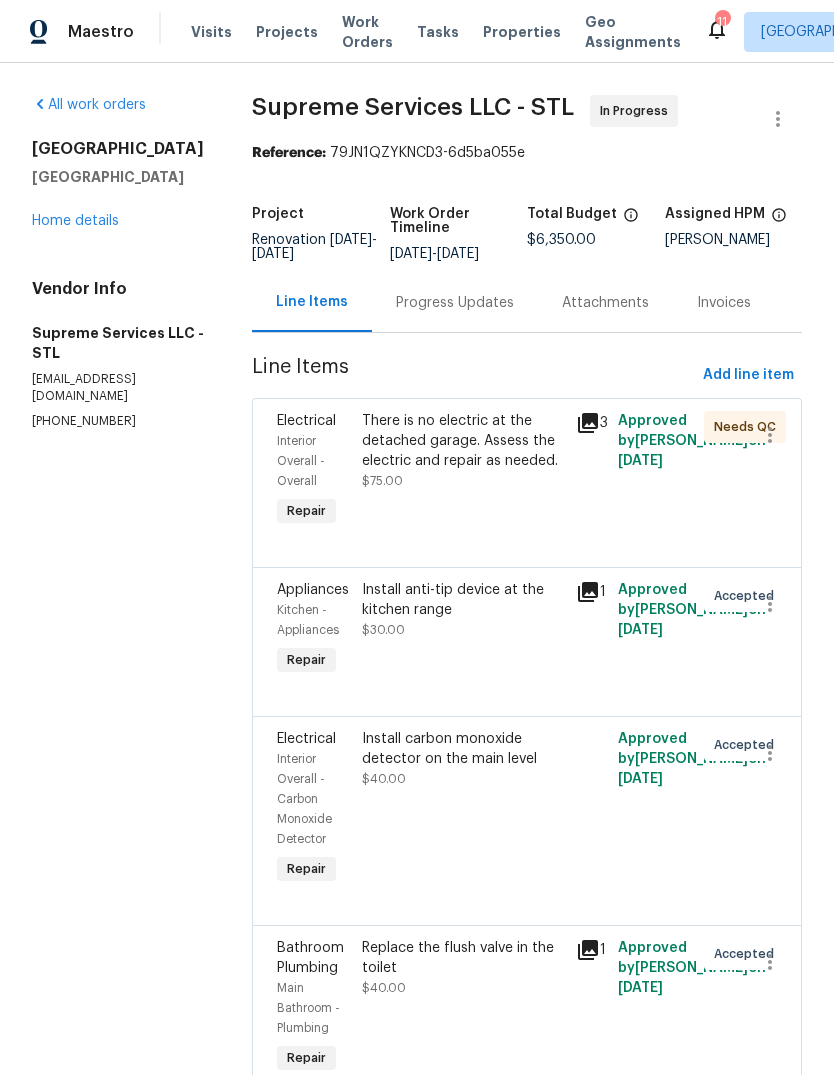 click 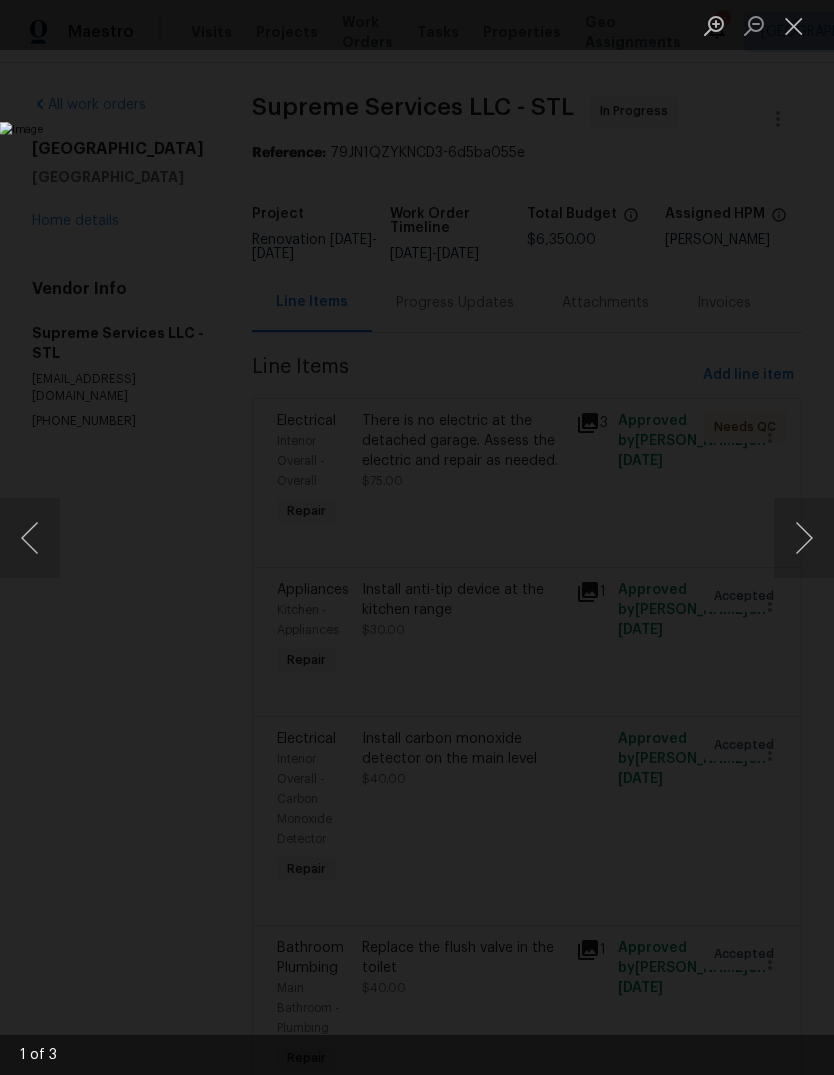 click at bounding box center (804, 538) 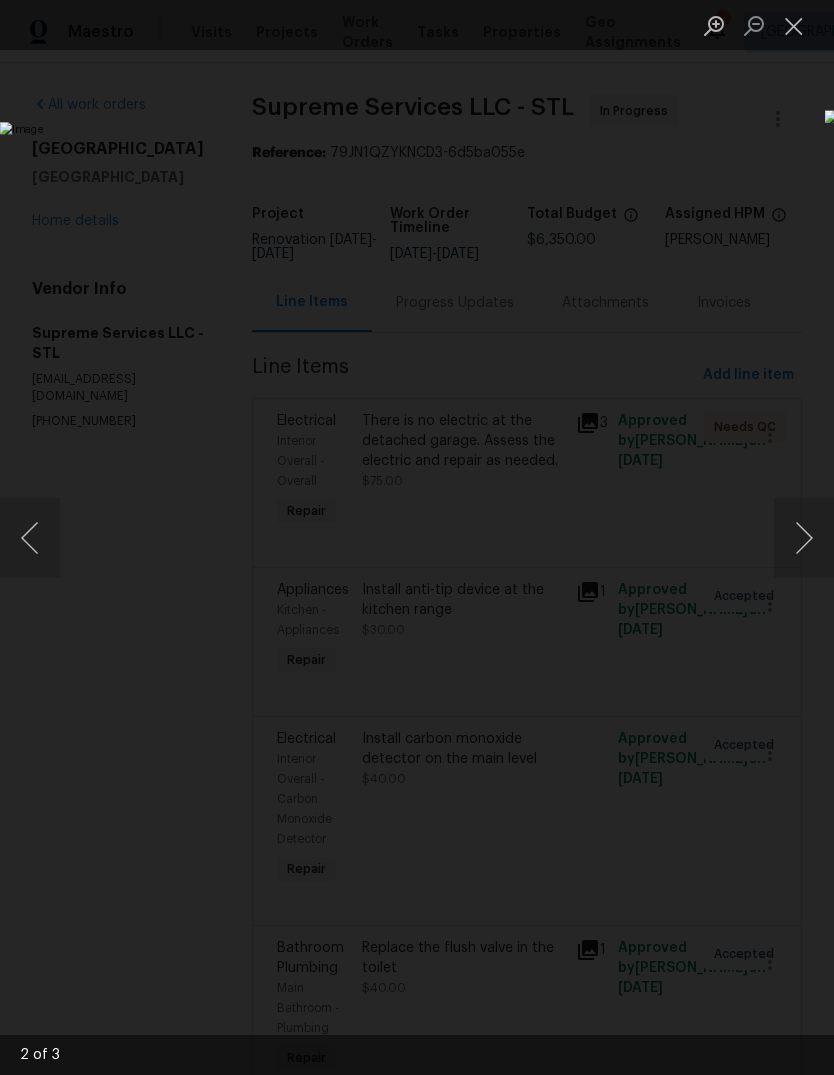 click at bounding box center [804, 538] 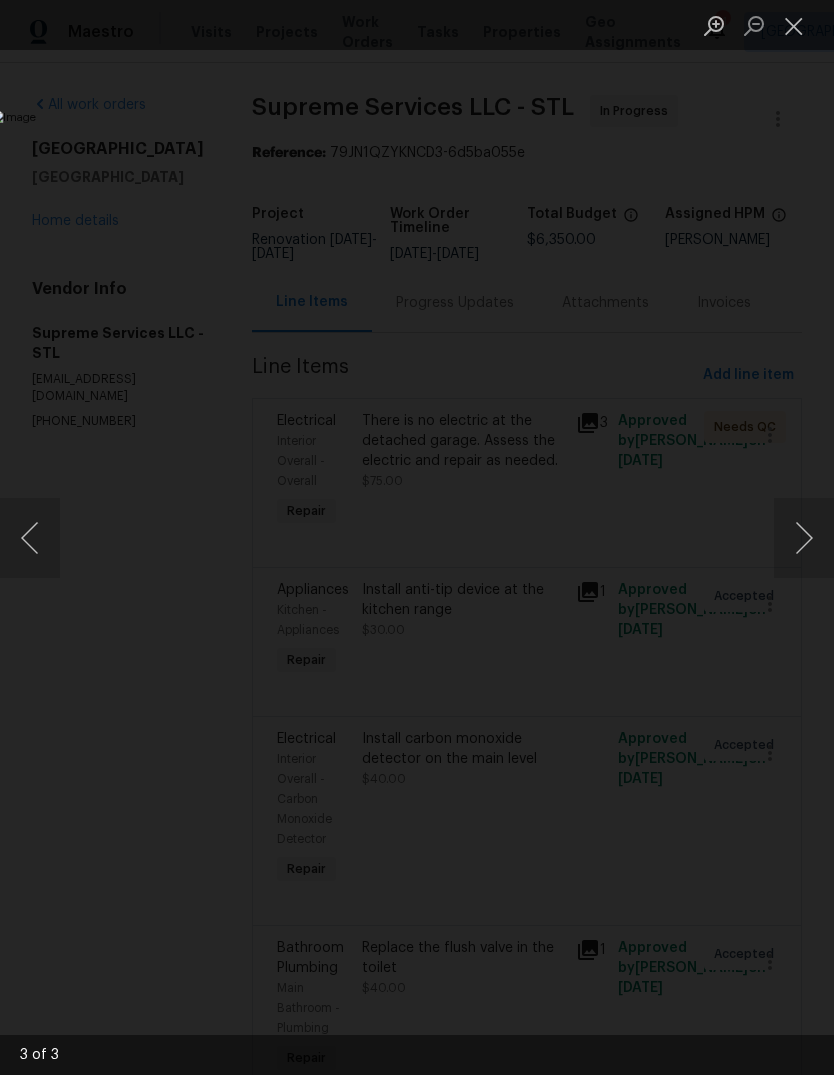 click at bounding box center [794, 25] 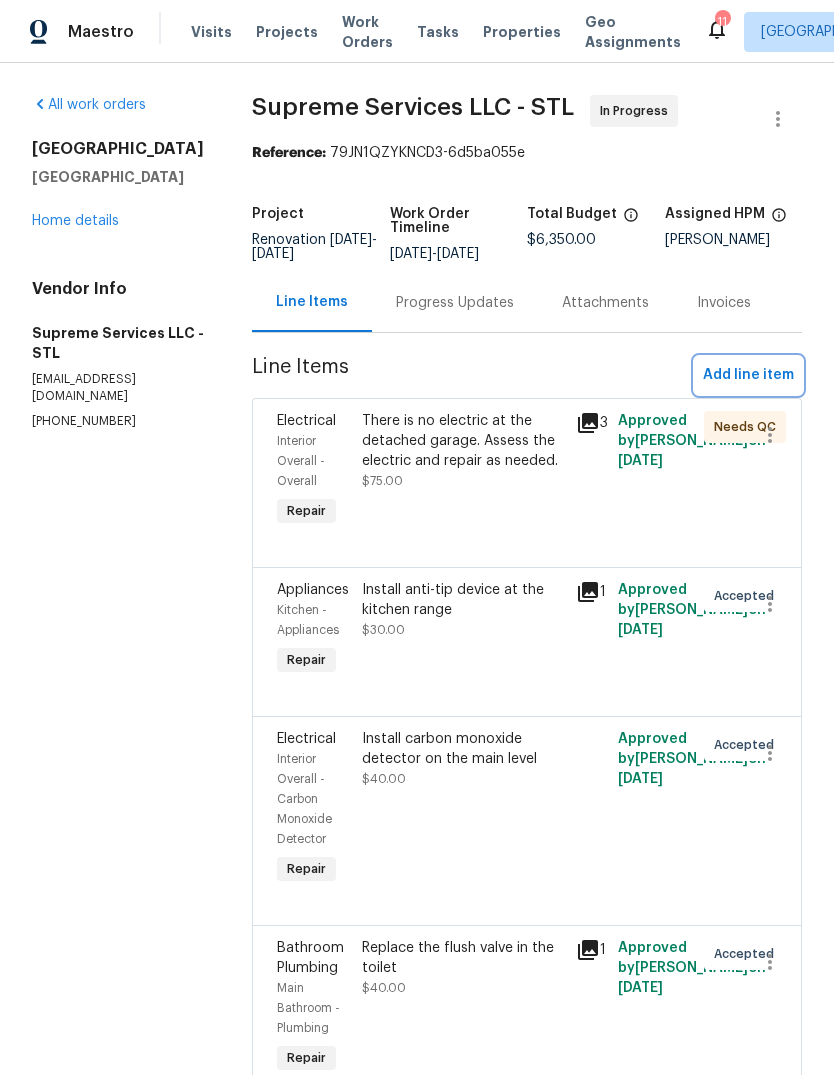 click on "Add line item" at bounding box center (748, 375) 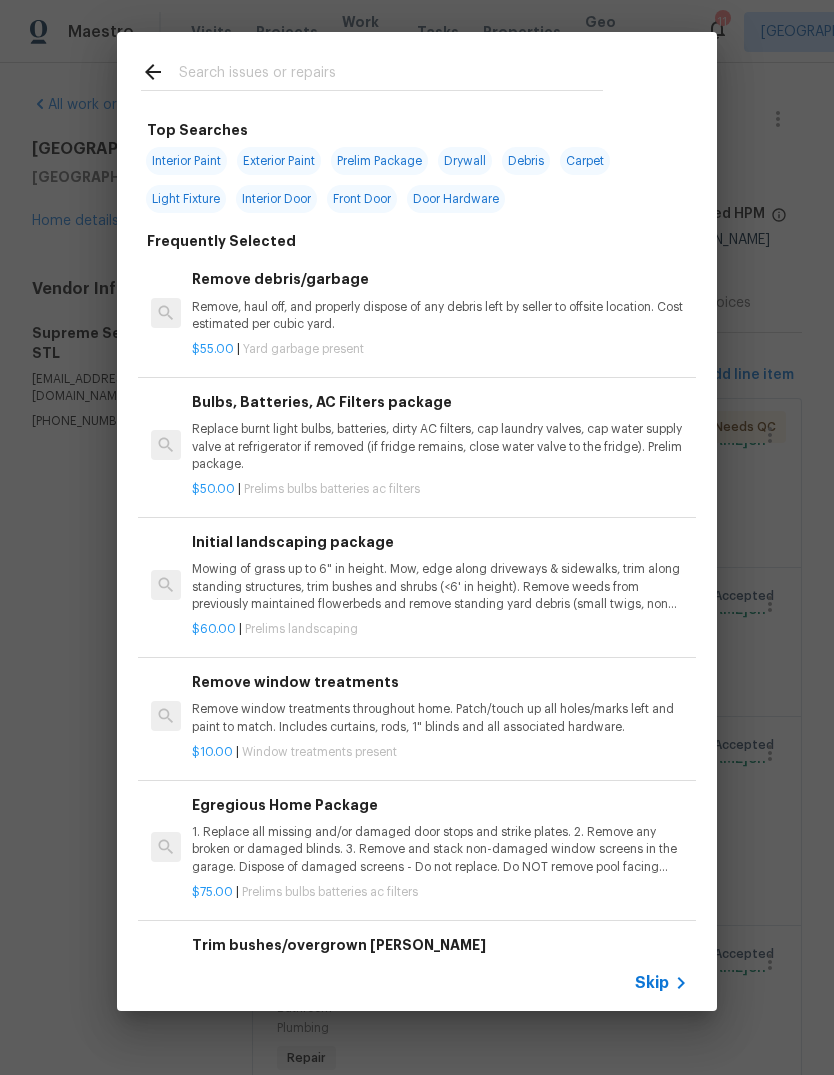click 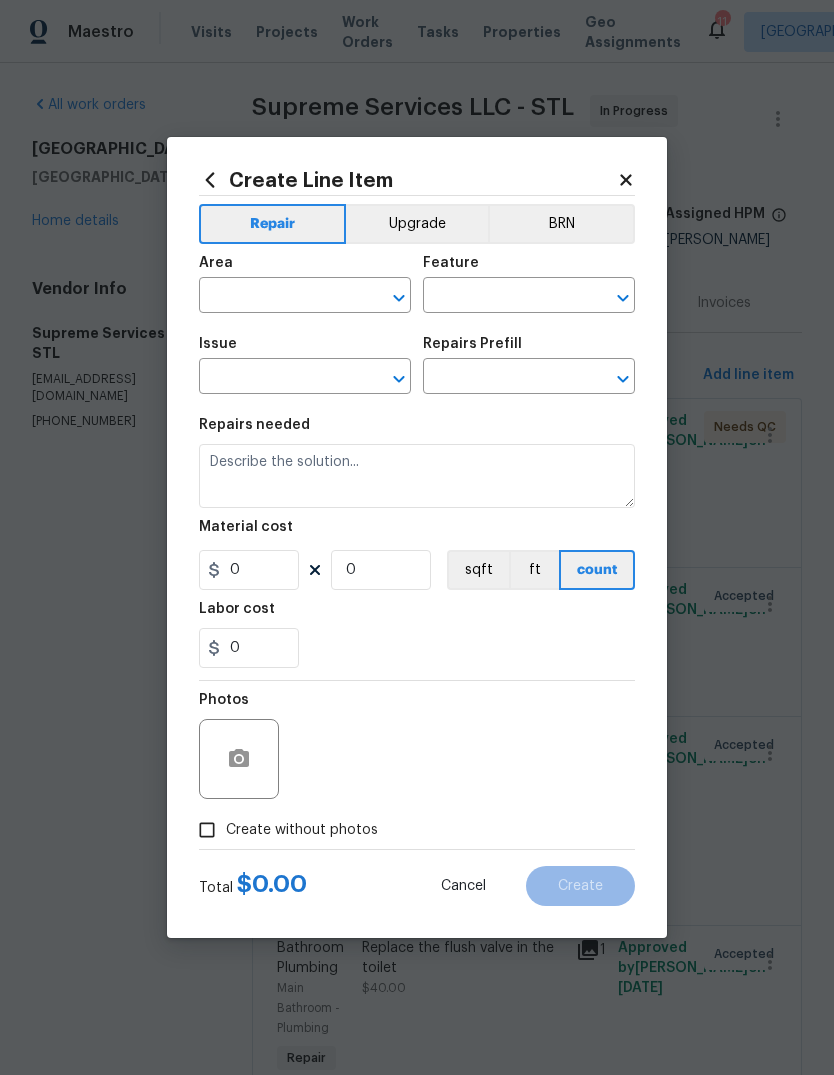 click at bounding box center (277, 297) 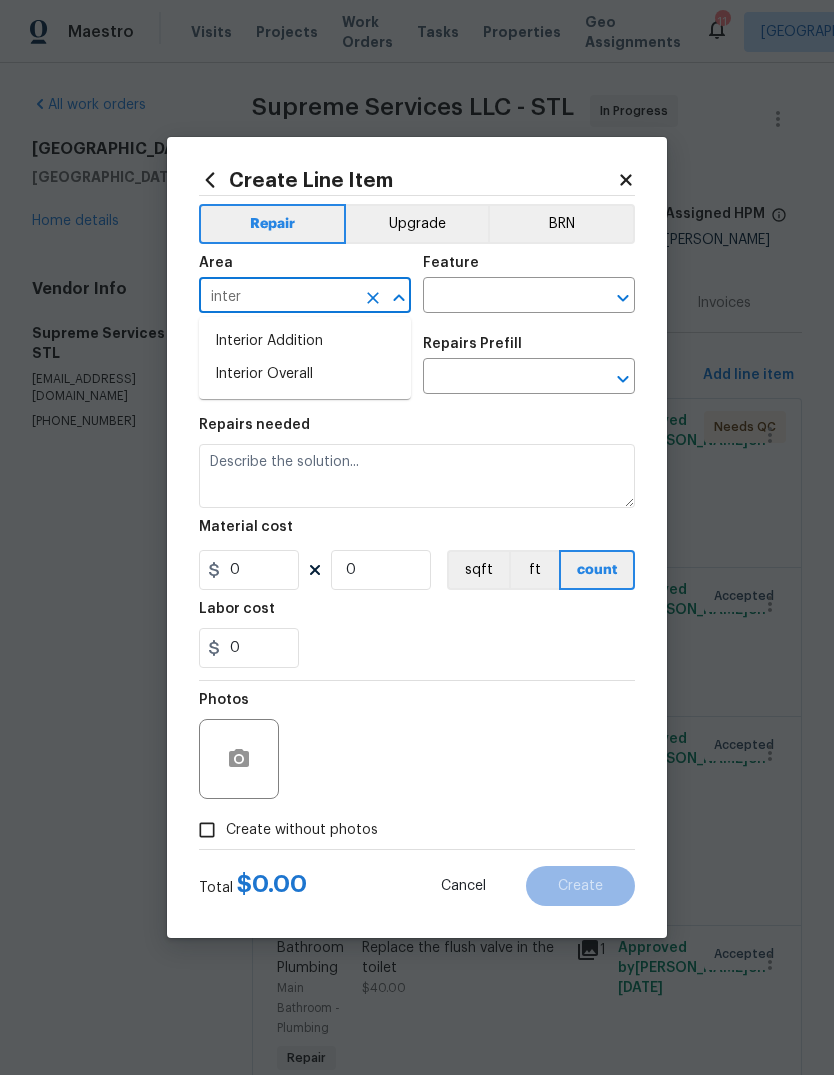 click on "Interior Overall" at bounding box center [305, 374] 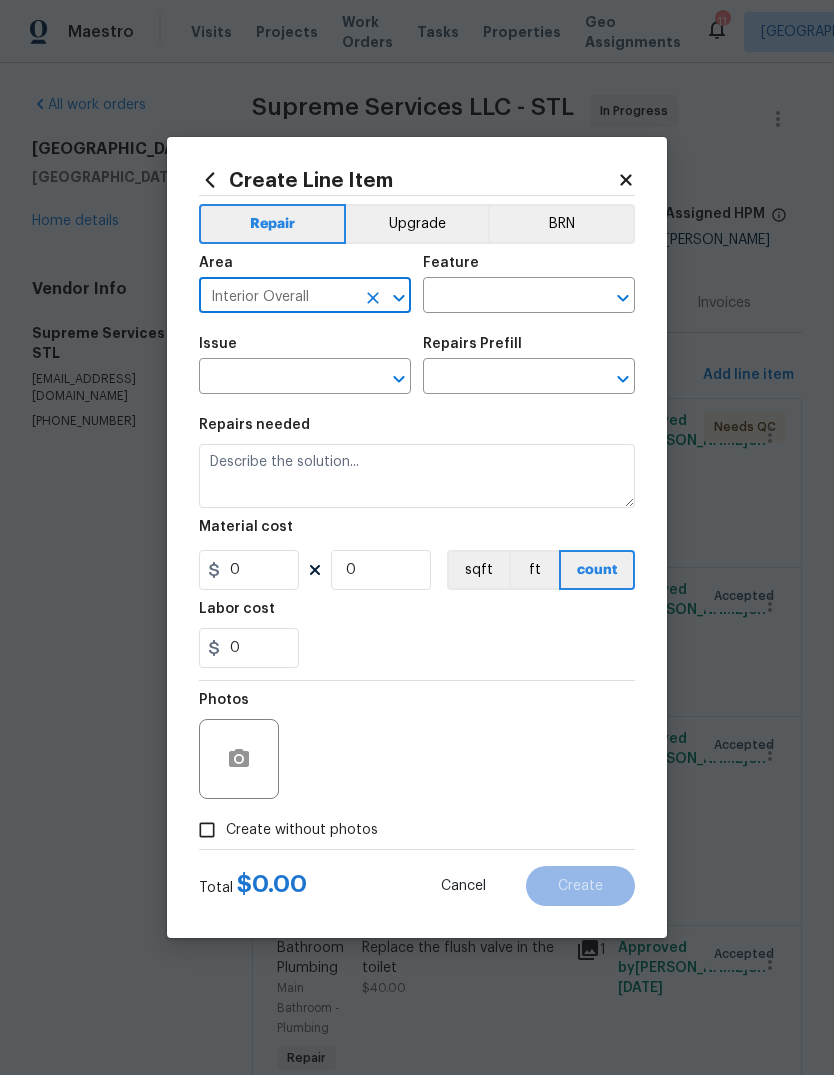 click at bounding box center [501, 297] 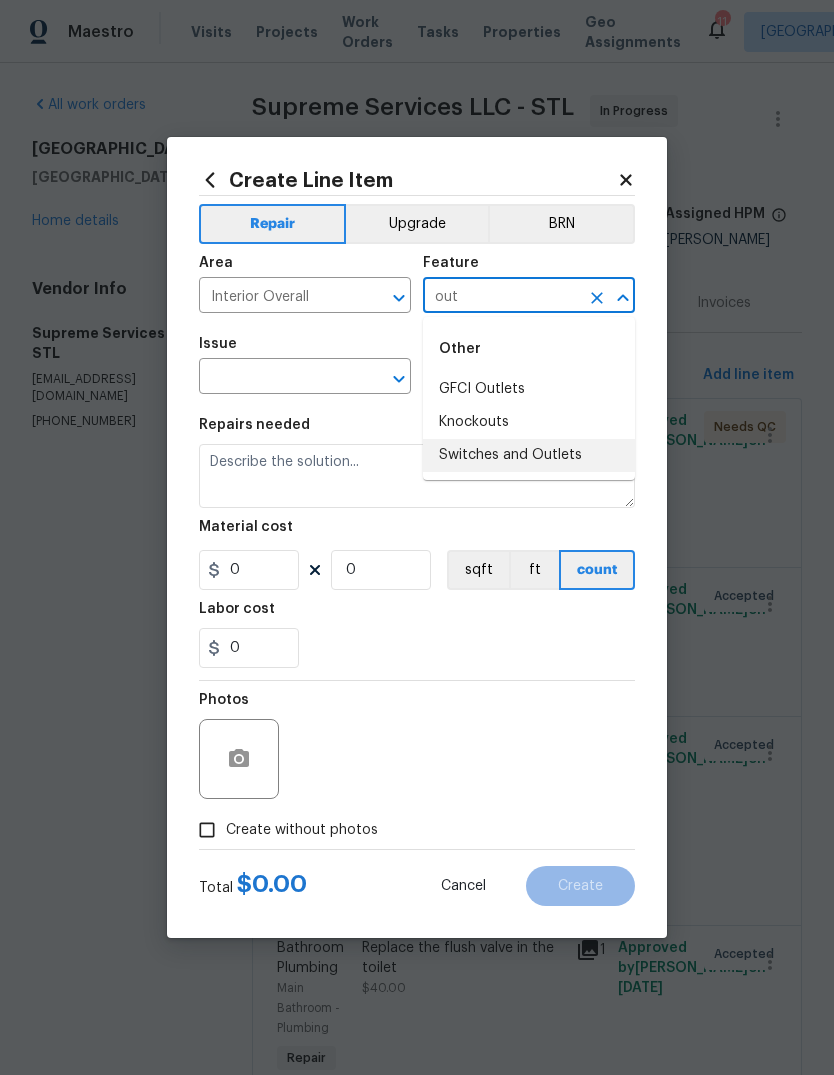 click on "Switches and Outlets" at bounding box center [529, 455] 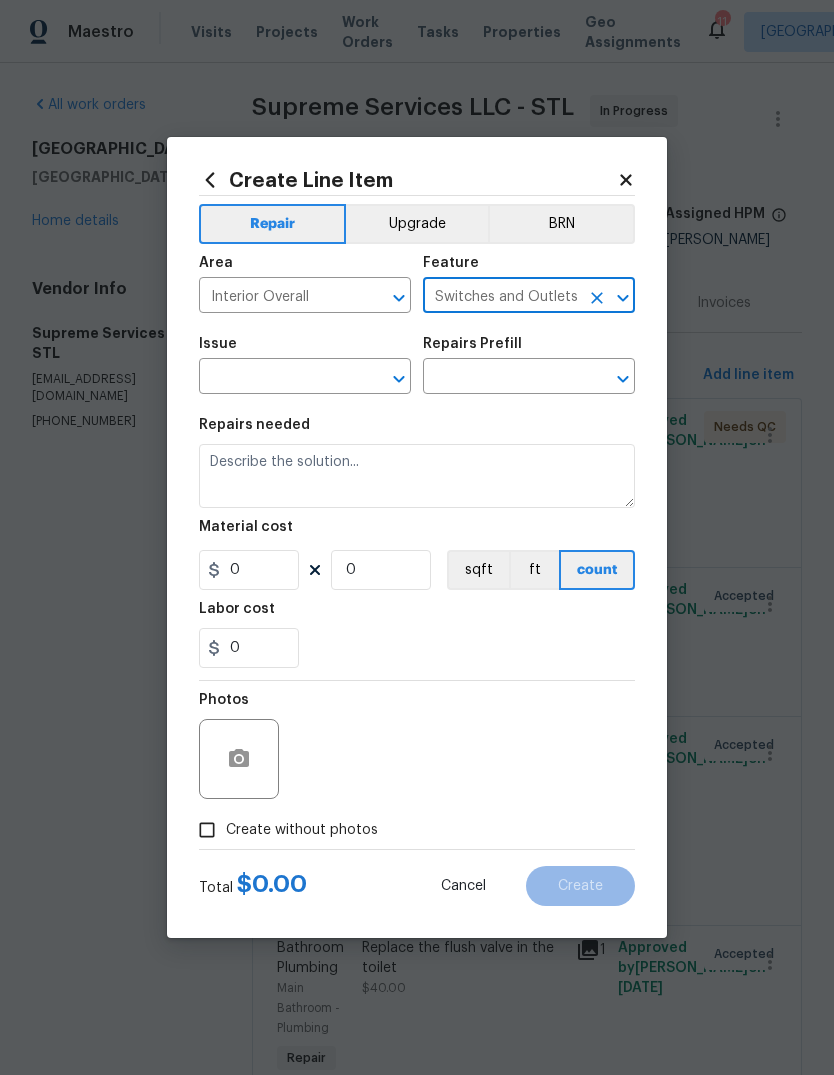 click at bounding box center [277, 378] 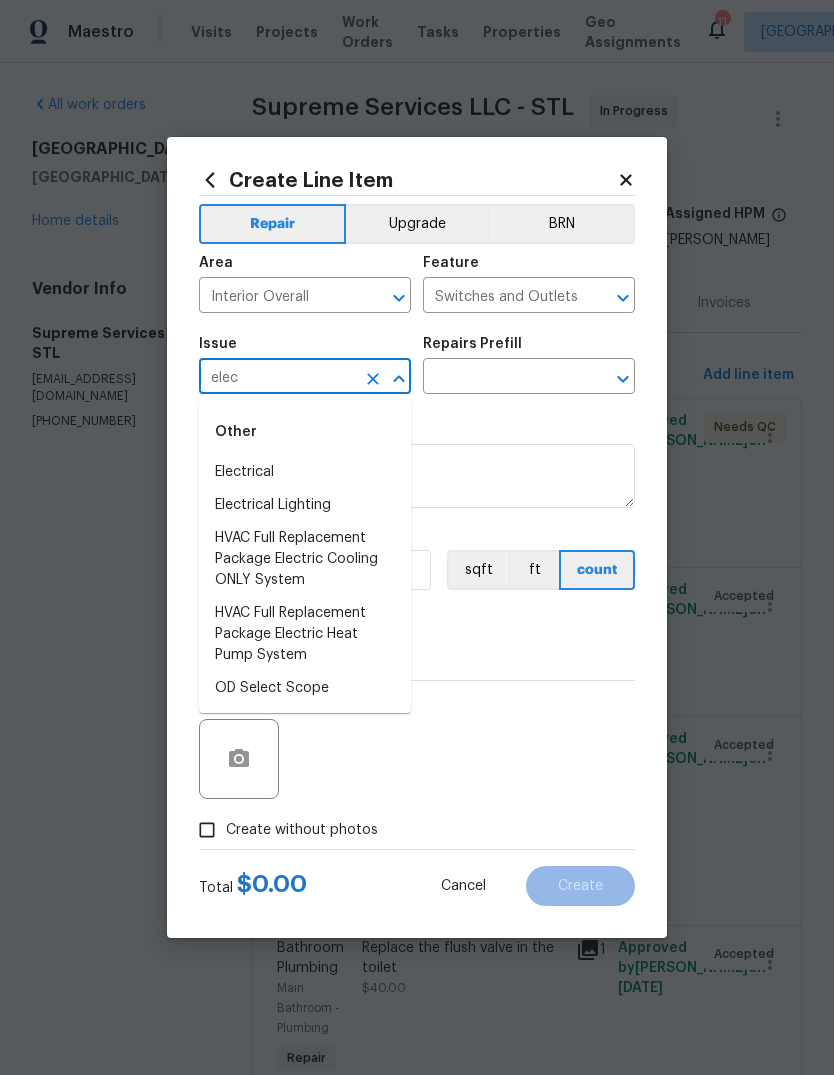click on "Electrical" at bounding box center (305, 472) 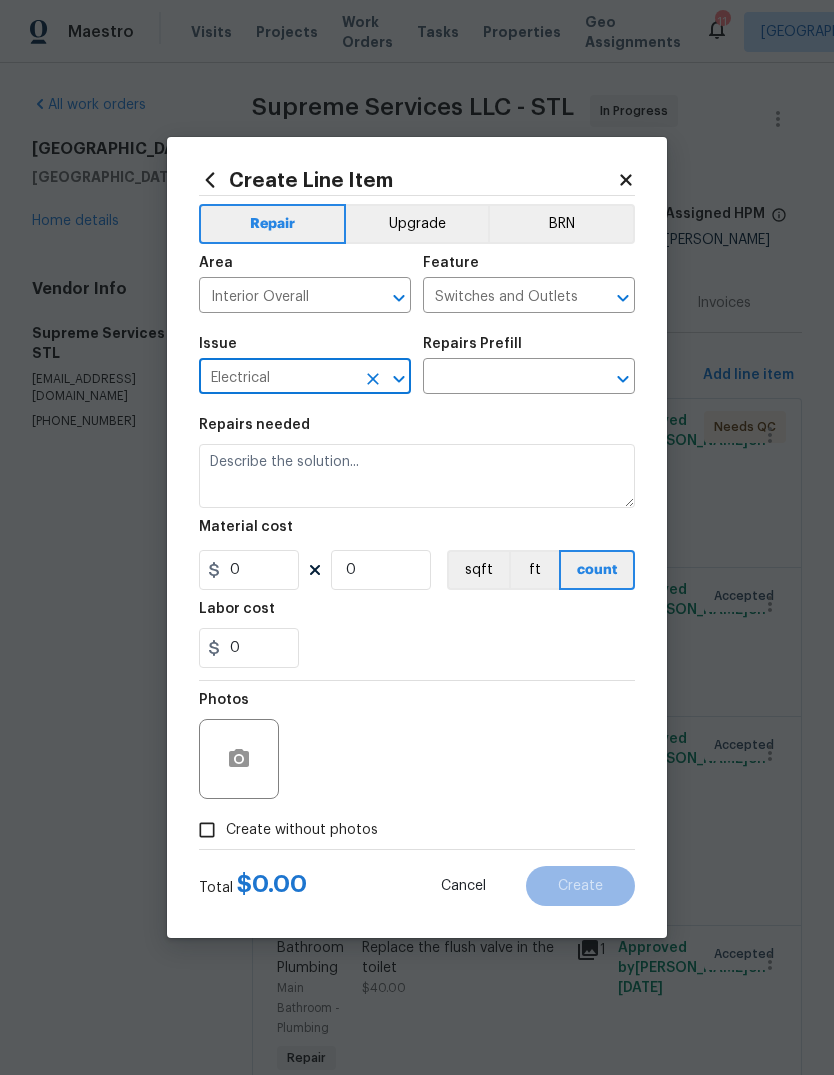 click at bounding box center (501, 378) 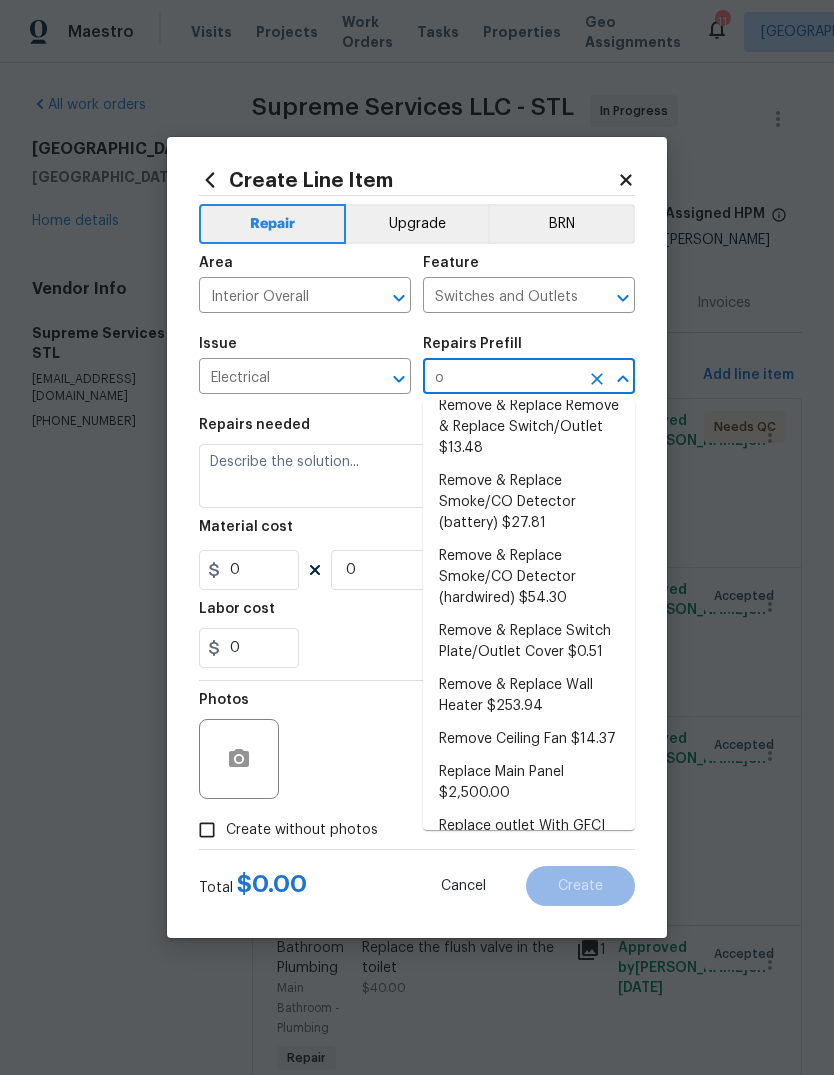scroll, scrollTop: 0, scrollLeft: 0, axis: both 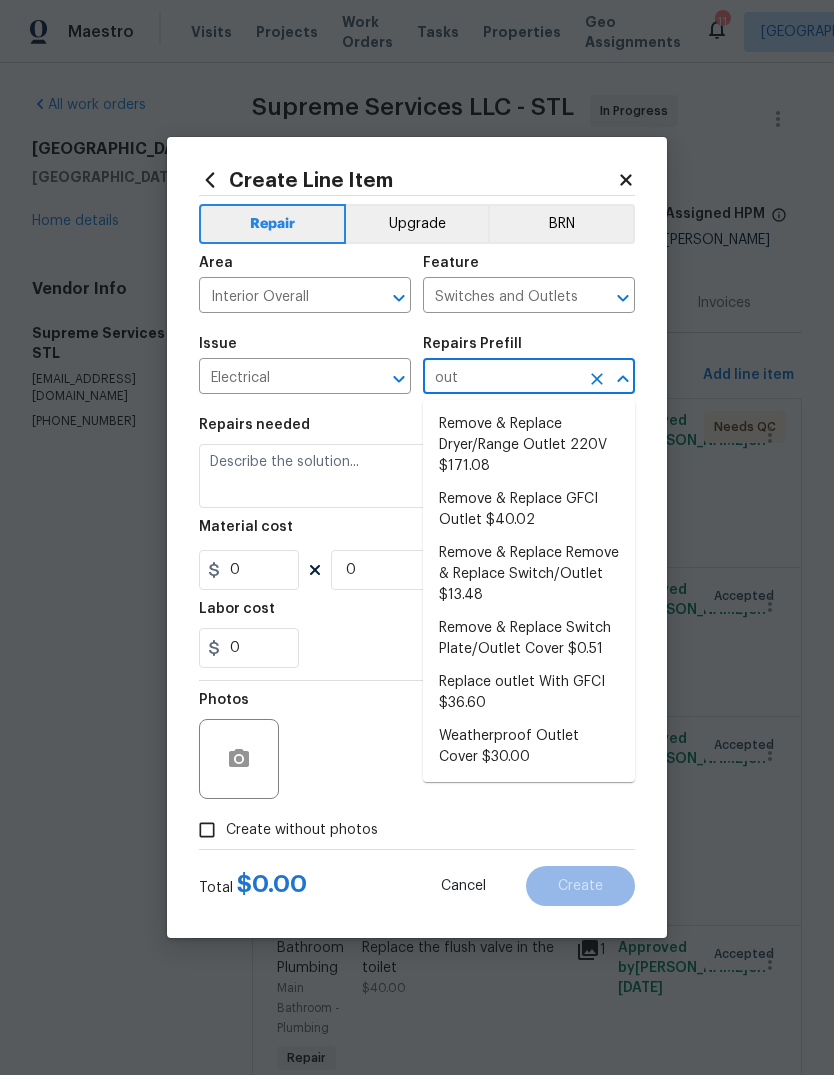 click on "Remove & Replace Remove & Replace Switch/Outlet $13.48" at bounding box center (529, 574) 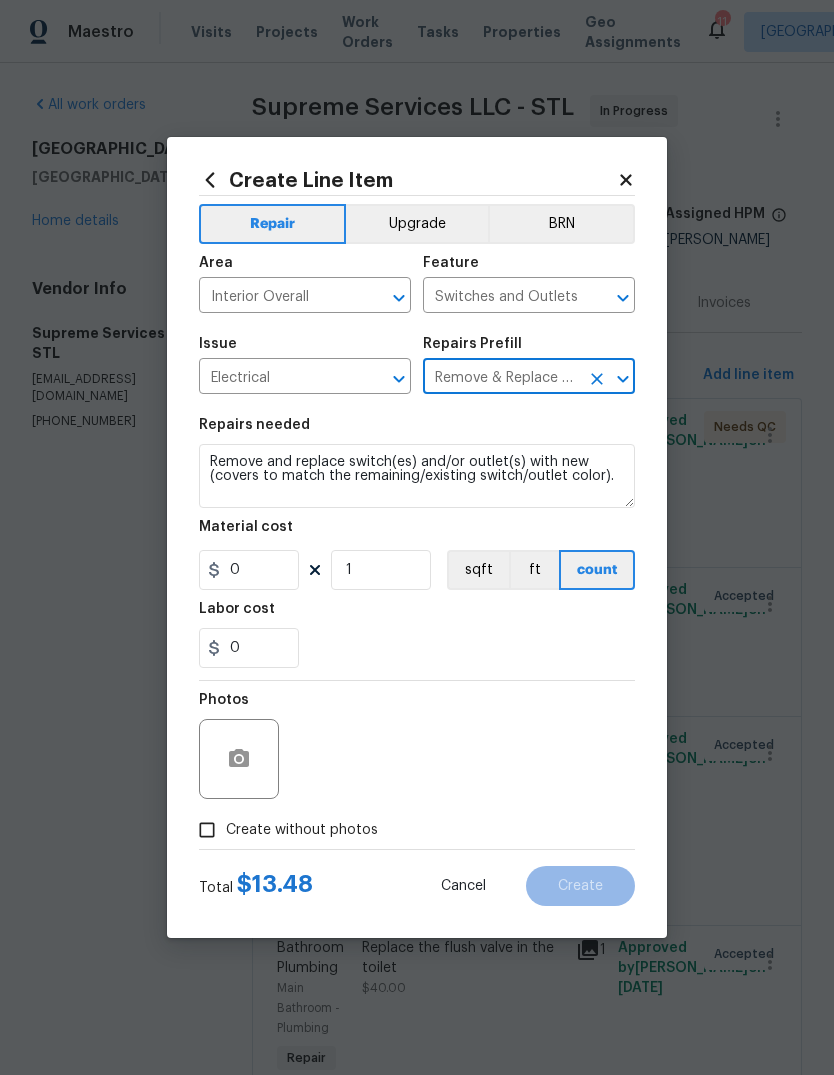 type on "Remove and replace switch(es) and/or outlet(s) with new (covers to match the remaining/existing switch/outlet color)." 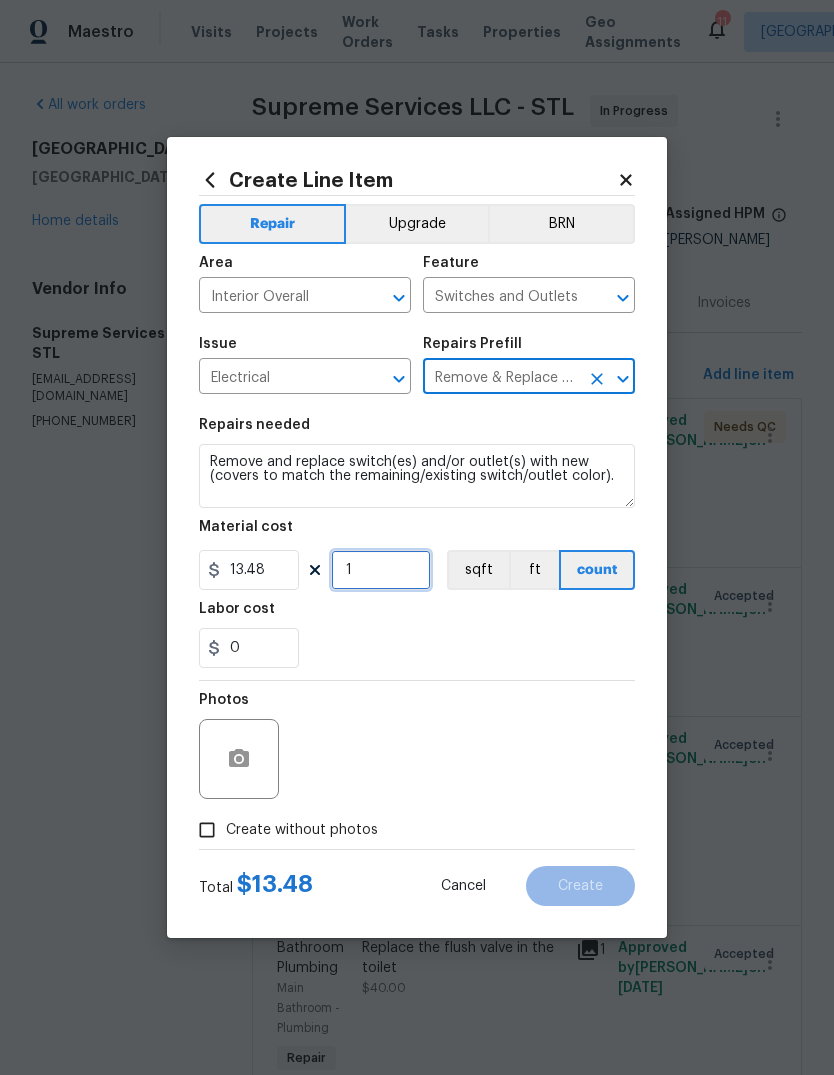 click on "1" at bounding box center (381, 570) 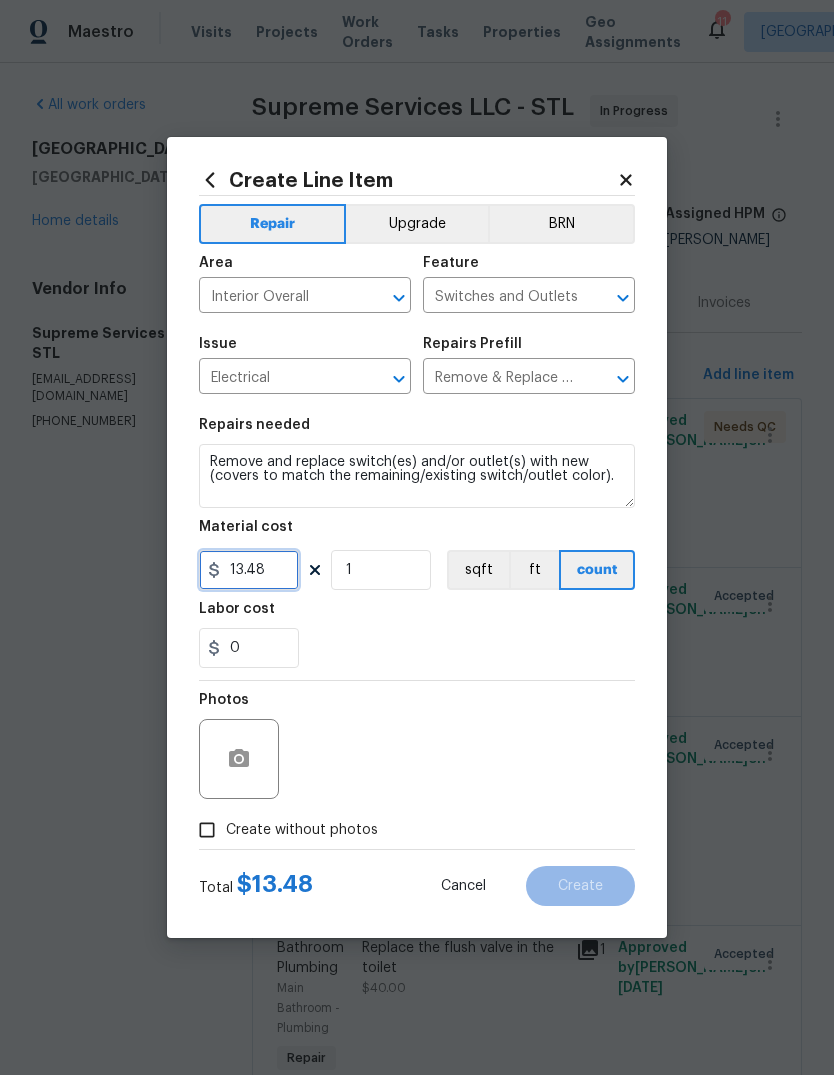 click on "13.48" at bounding box center (249, 570) 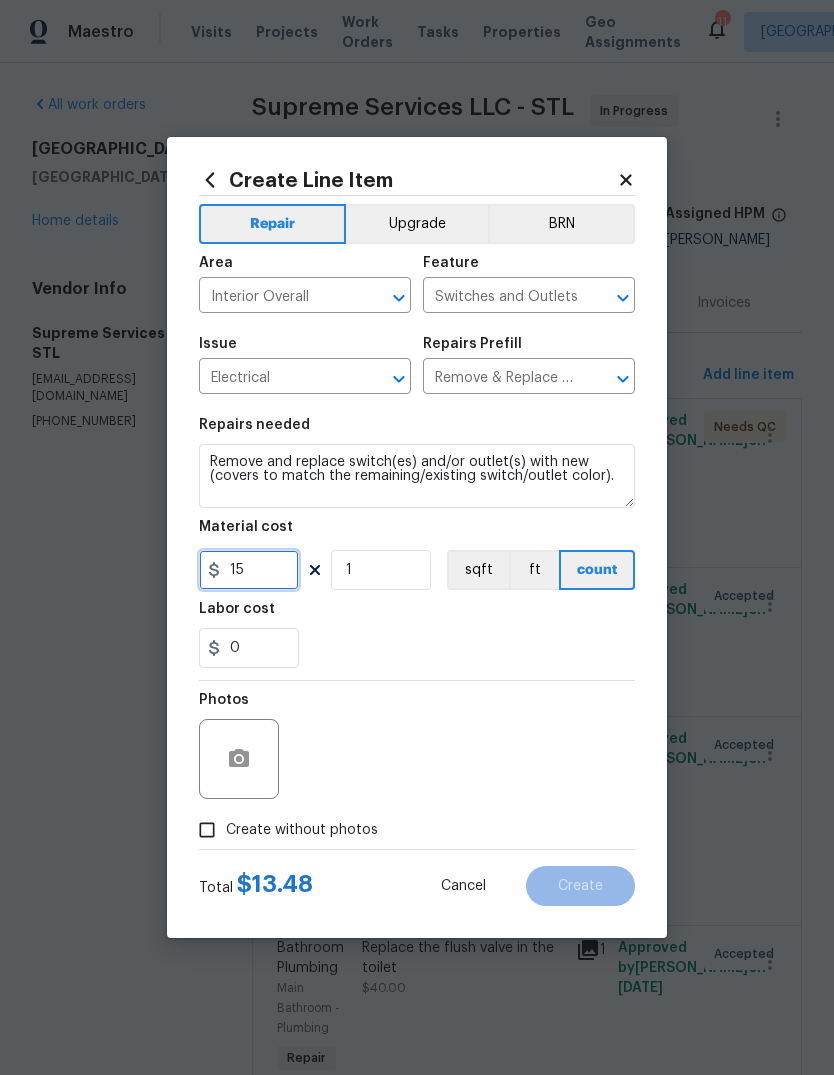 type on "15" 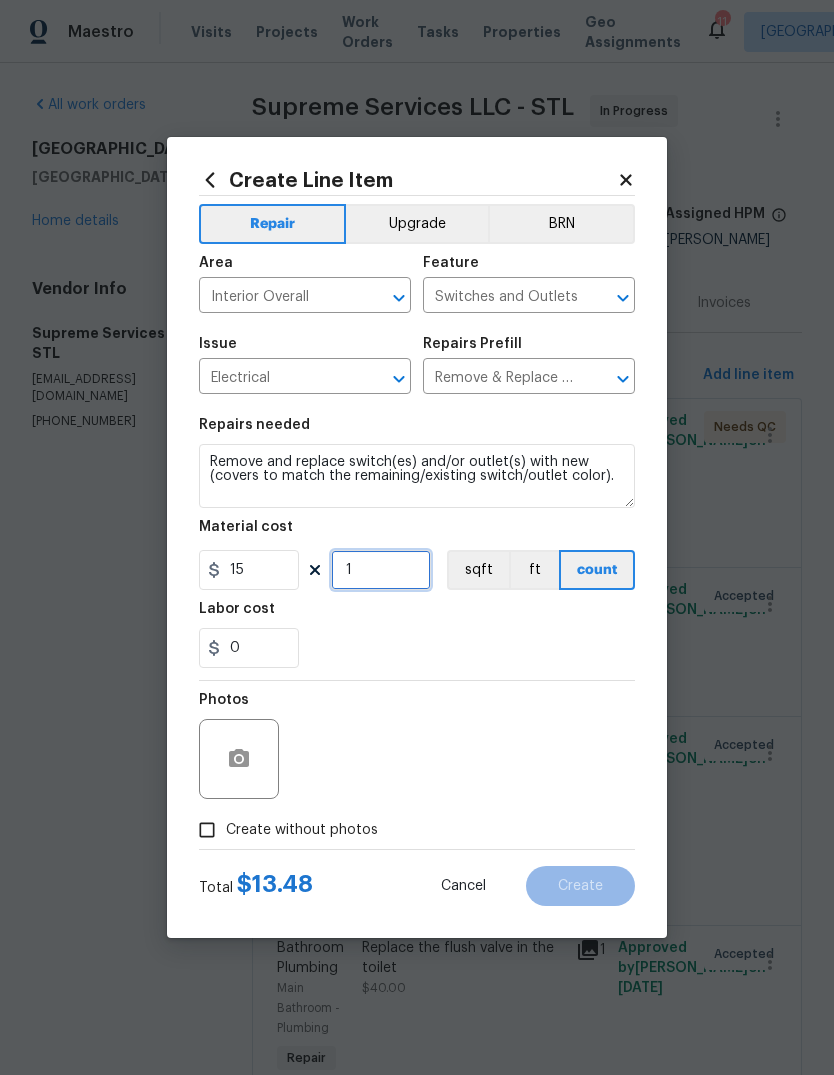 click on "1" at bounding box center [381, 570] 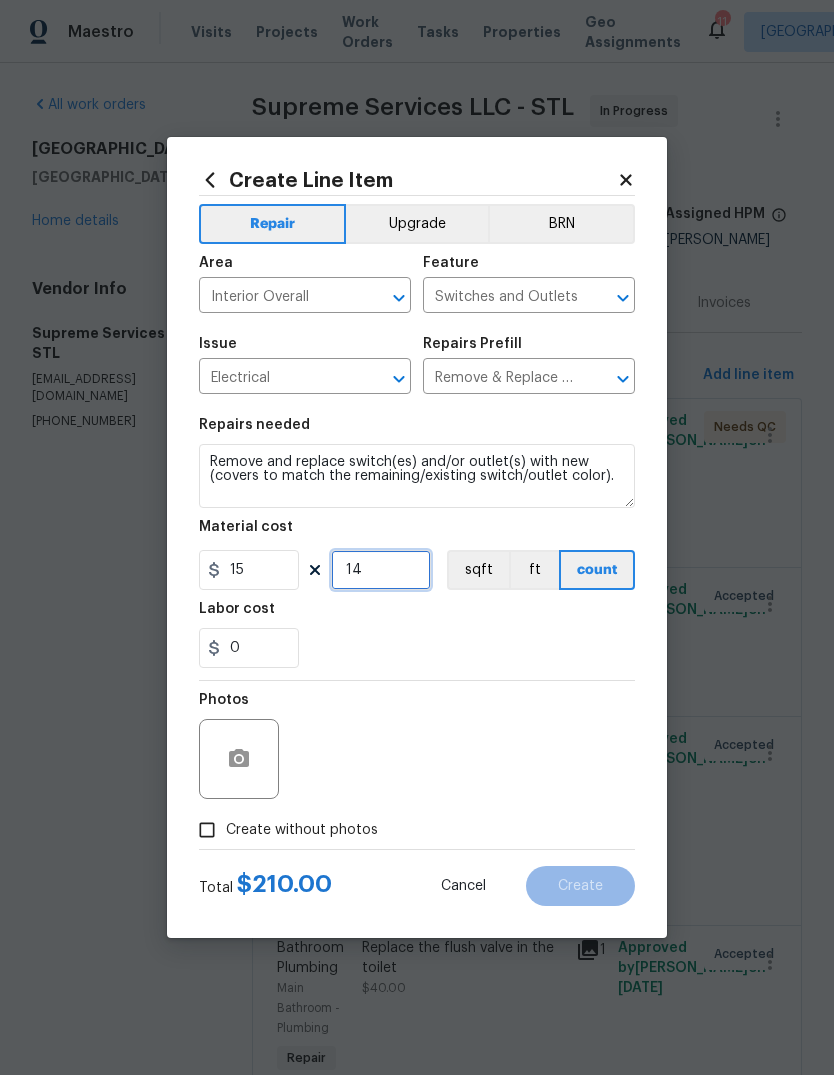 type on "14" 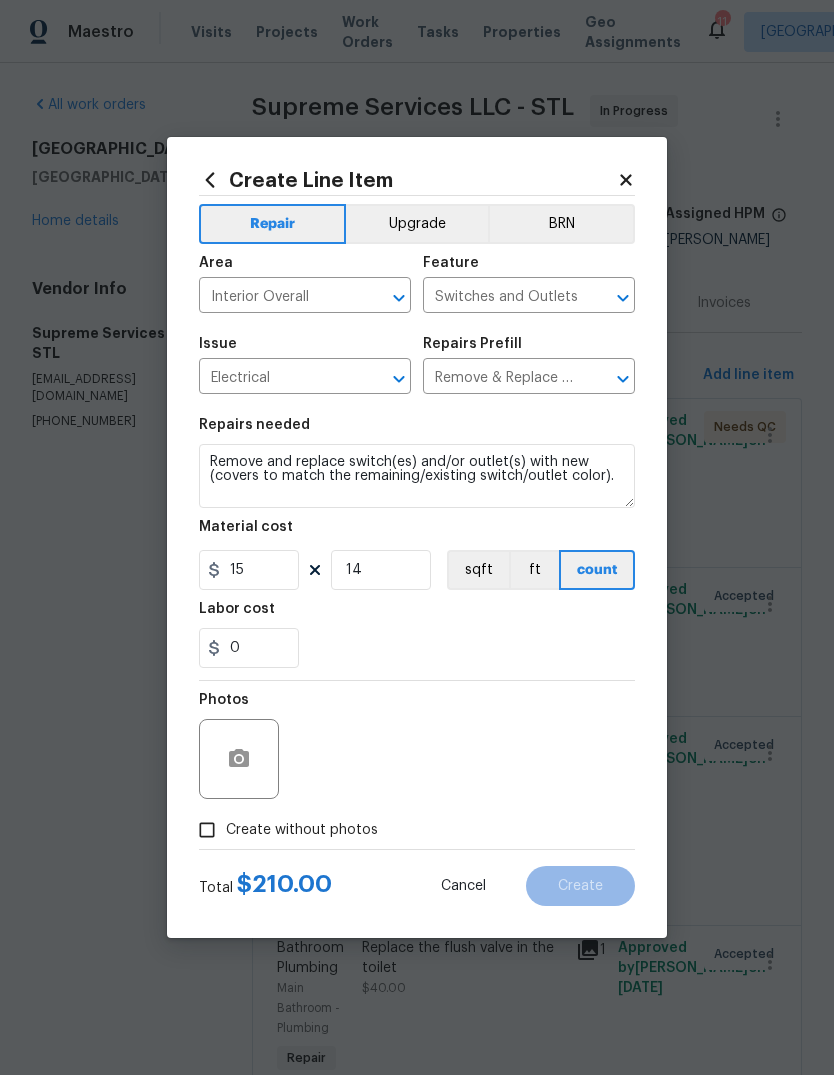 click on "0" at bounding box center [417, 648] 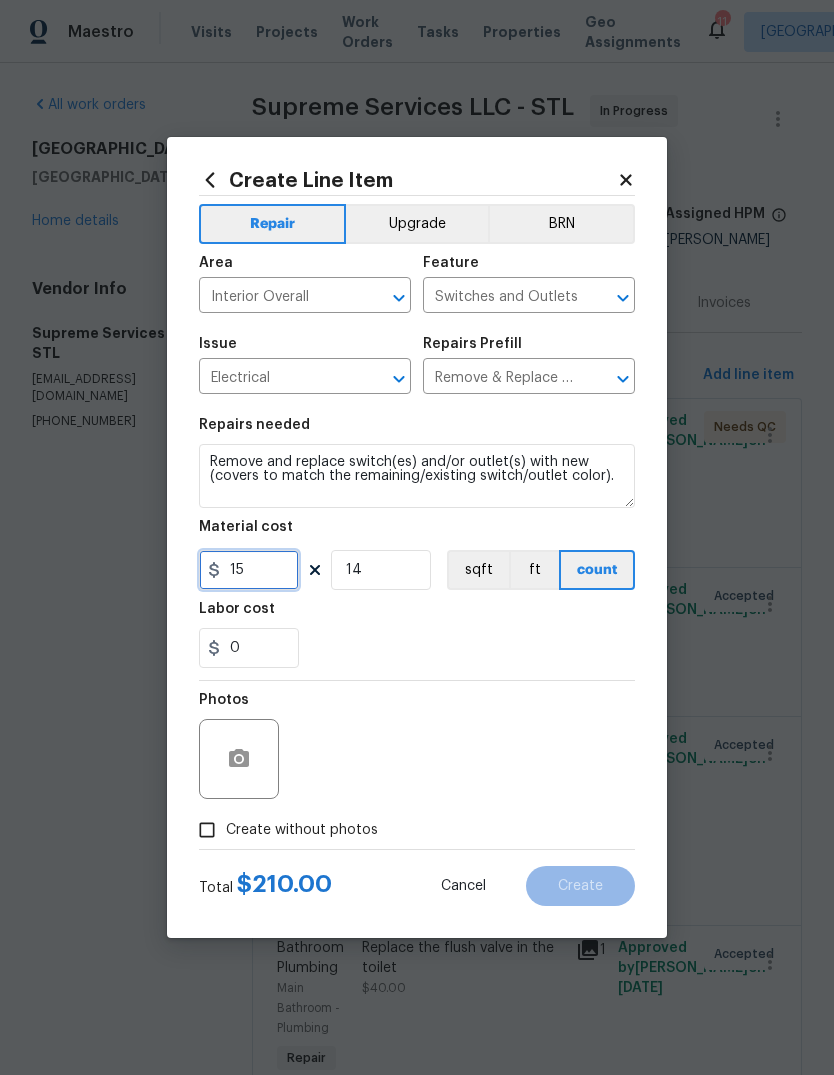 click on "15" at bounding box center [249, 570] 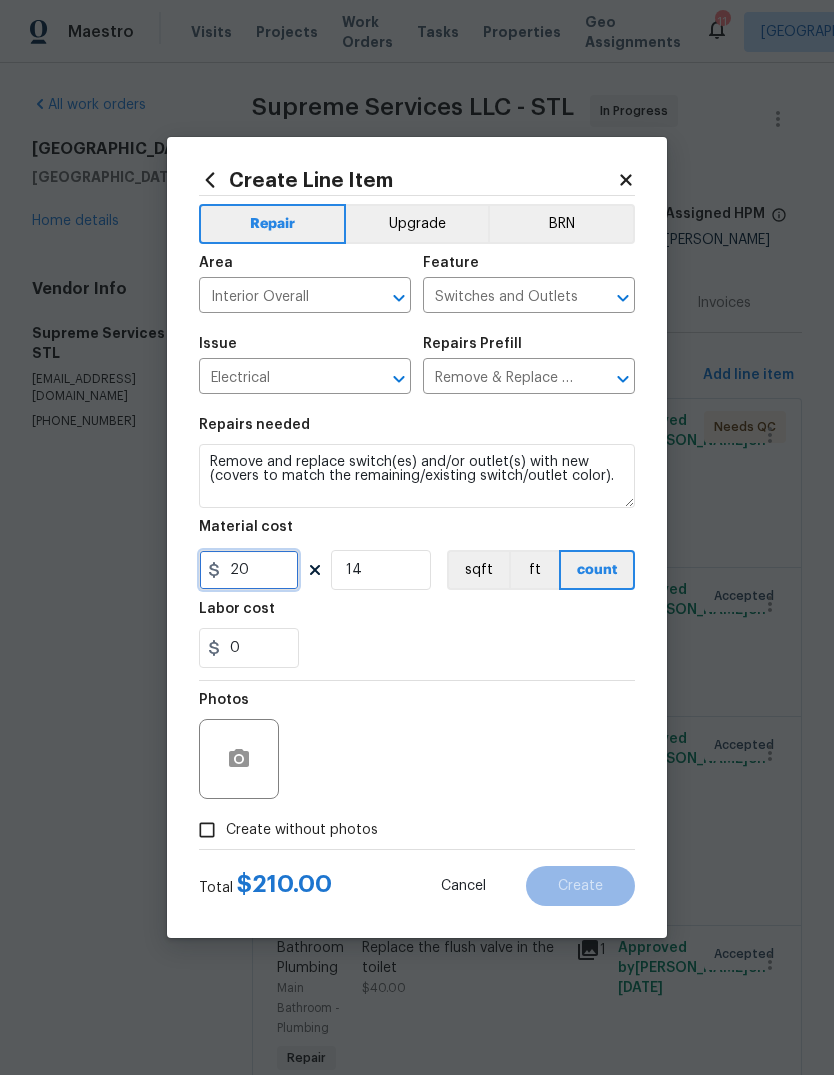type on "20" 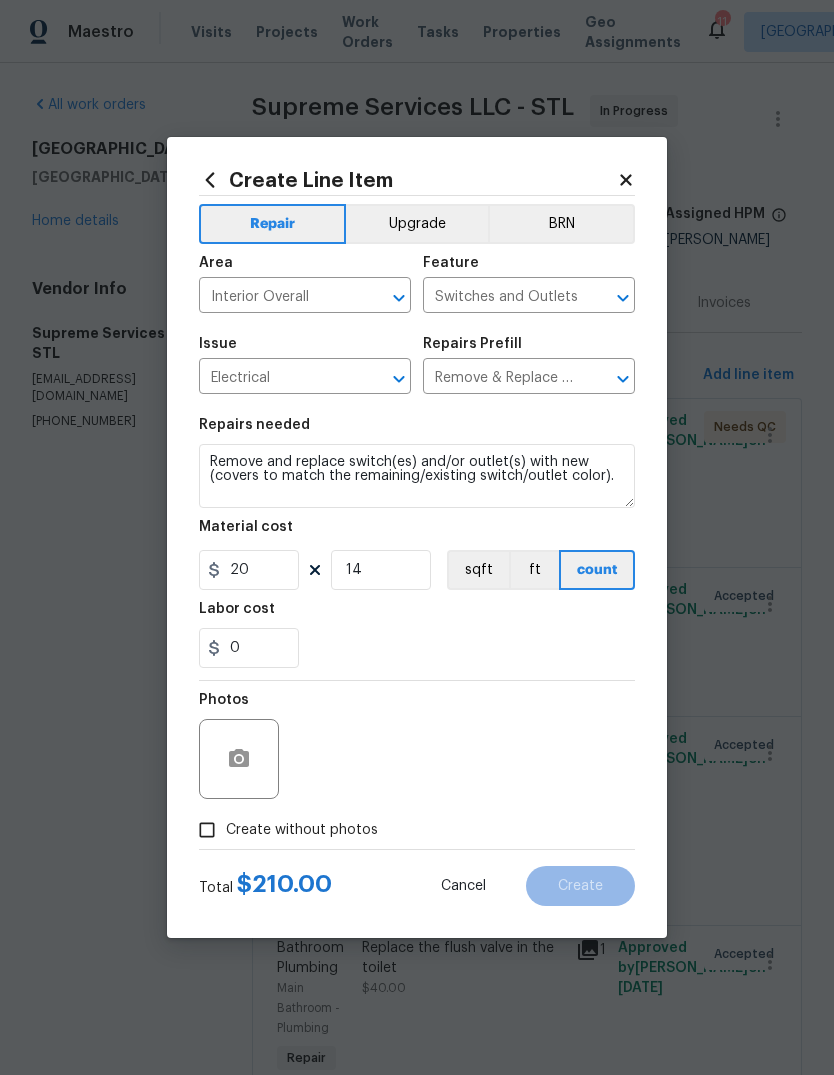 click on "0" at bounding box center (417, 648) 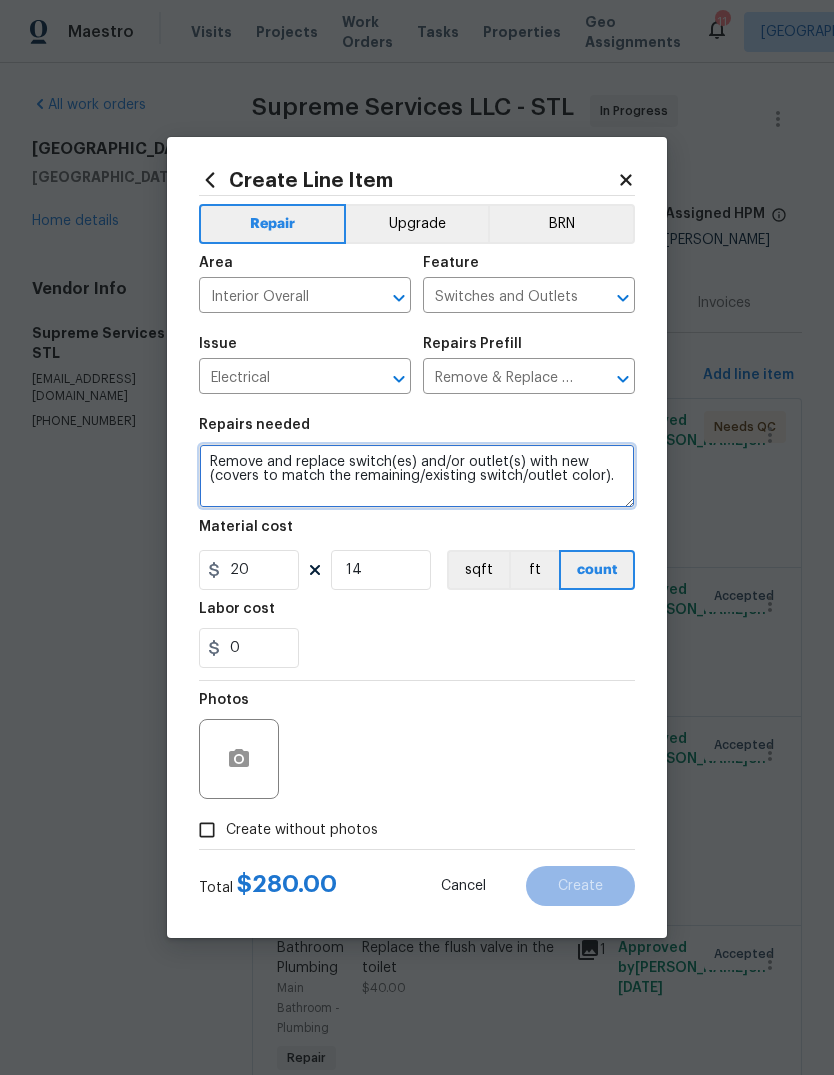click on "Remove and replace switch(es) and/or outlet(s) with new (covers to match the remaining/existing switch/outlet color)." at bounding box center [417, 476] 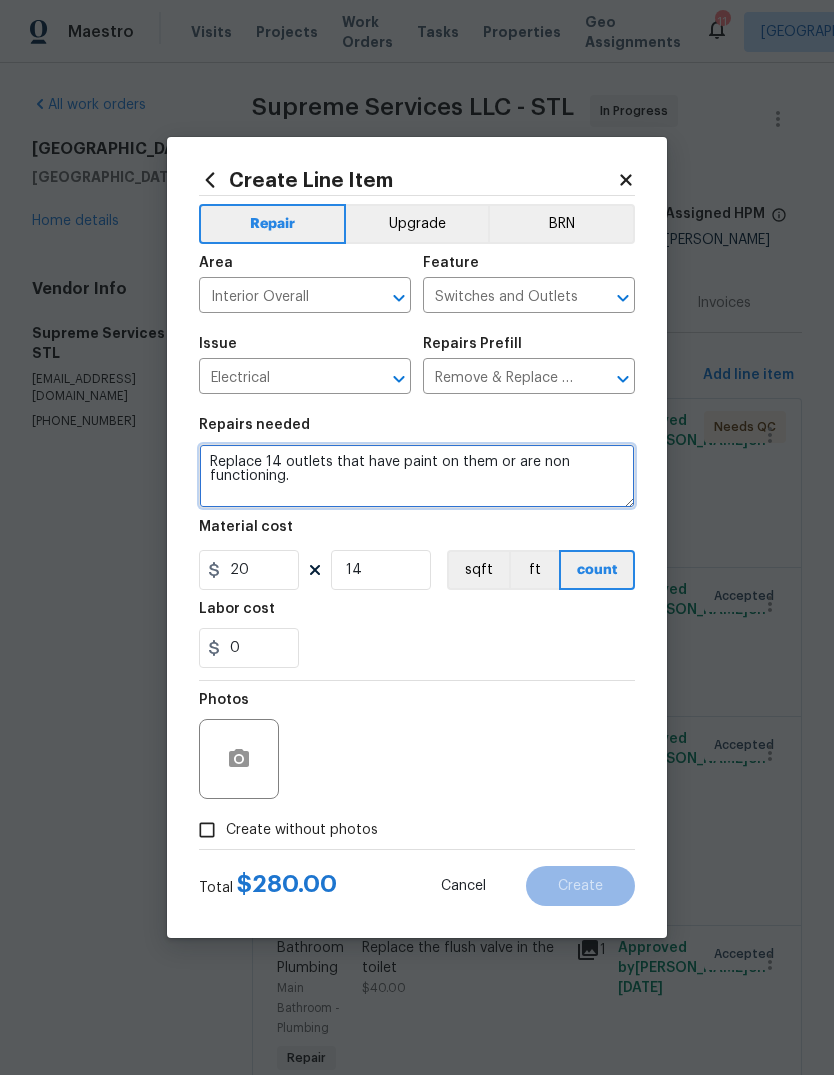 type on "Replace 14 outlets that have paint on them or are non functioning." 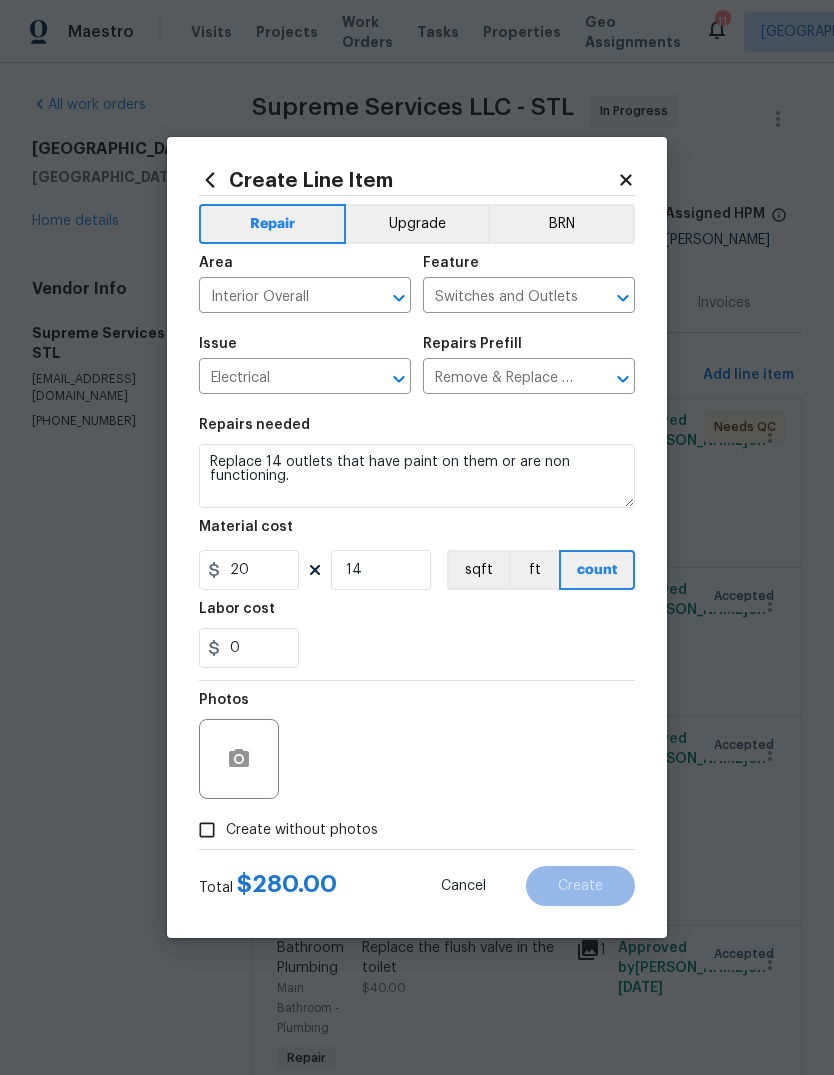 click on "0" at bounding box center [417, 648] 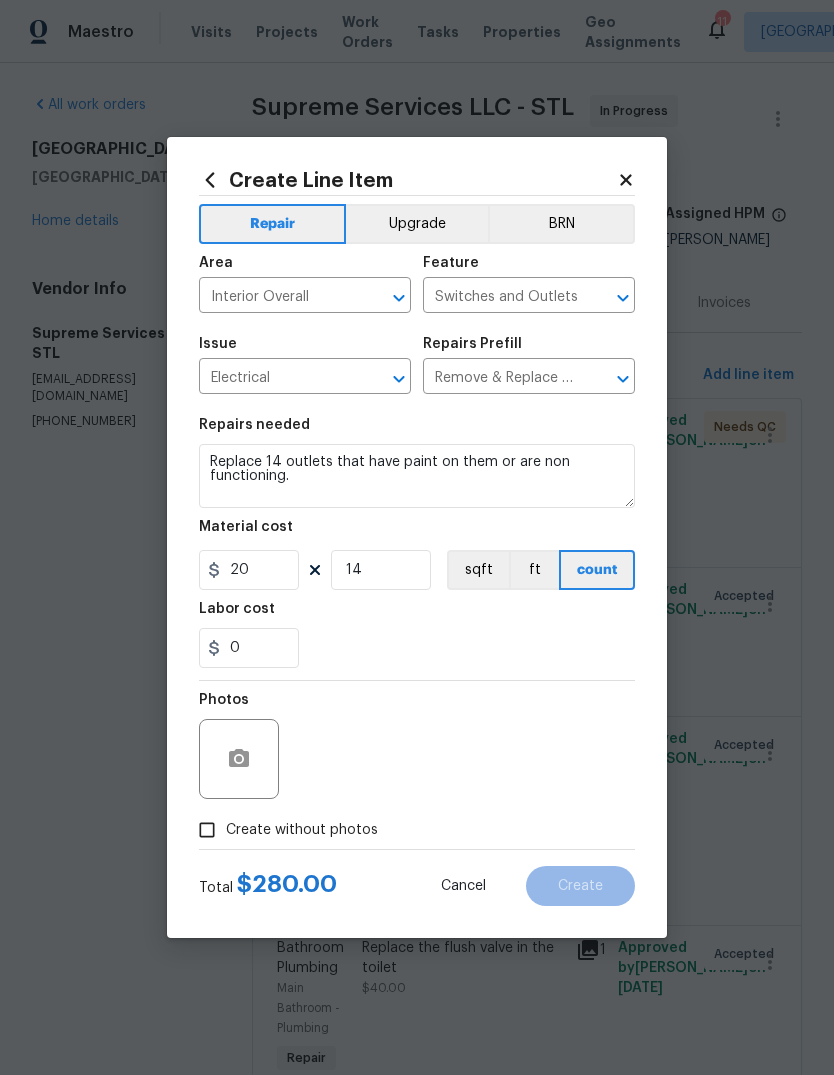 click on "Create without photos" at bounding box center [302, 830] 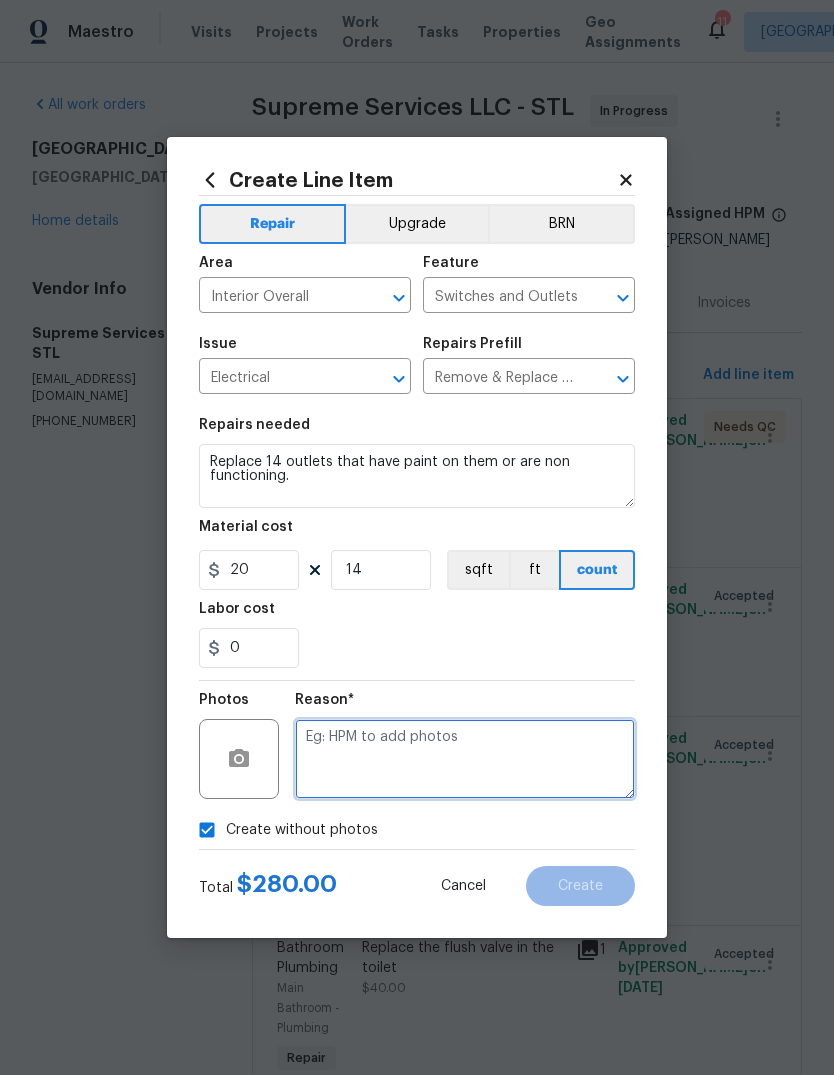 click at bounding box center [465, 759] 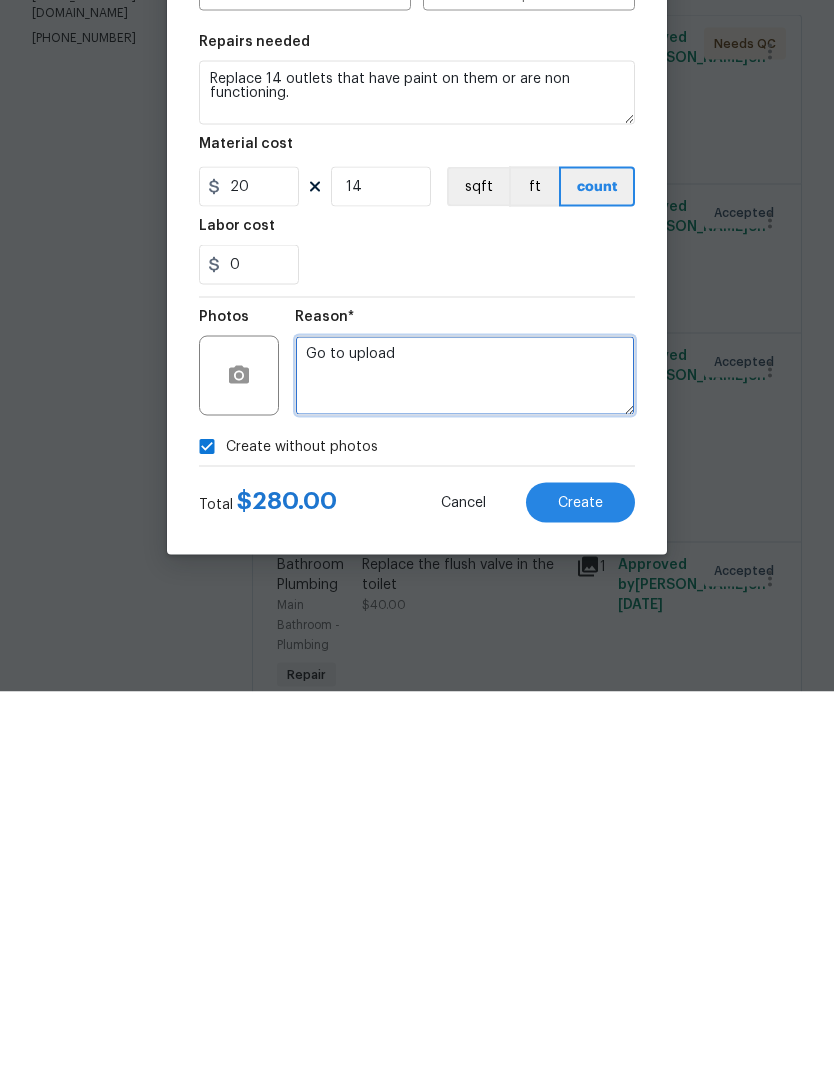 scroll, scrollTop: 75, scrollLeft: 0, axis: vertical 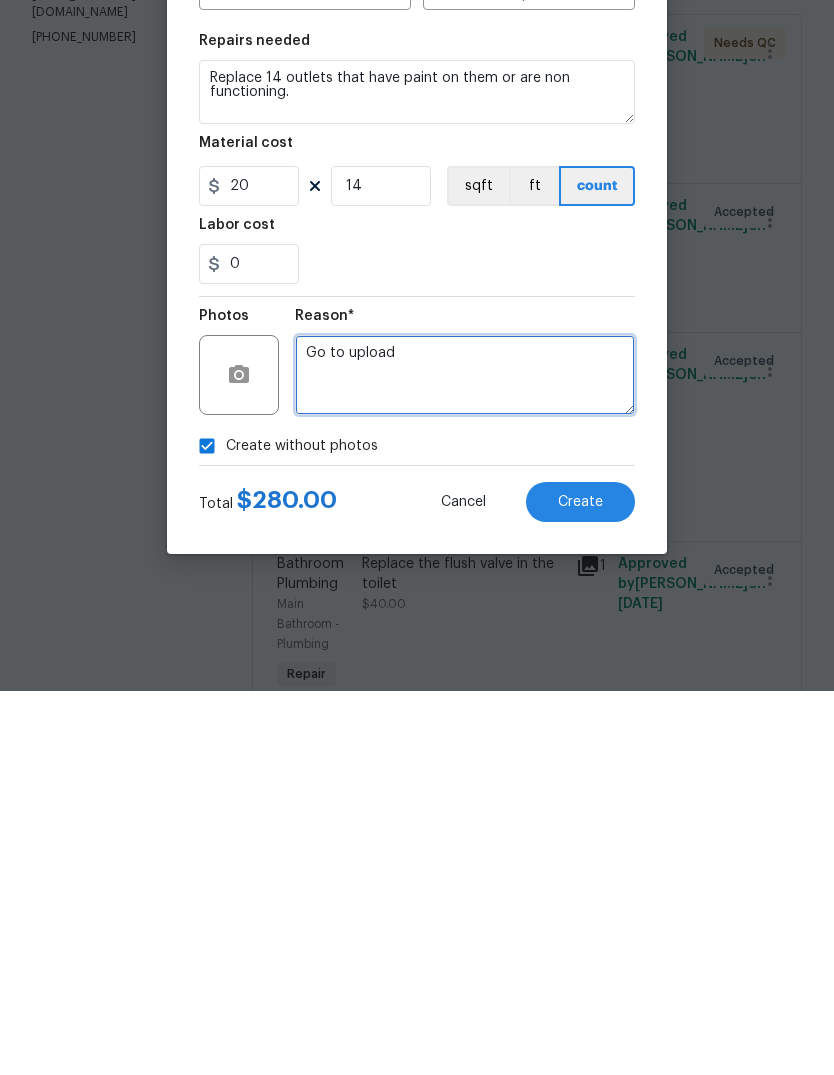 type on "Go to upload" 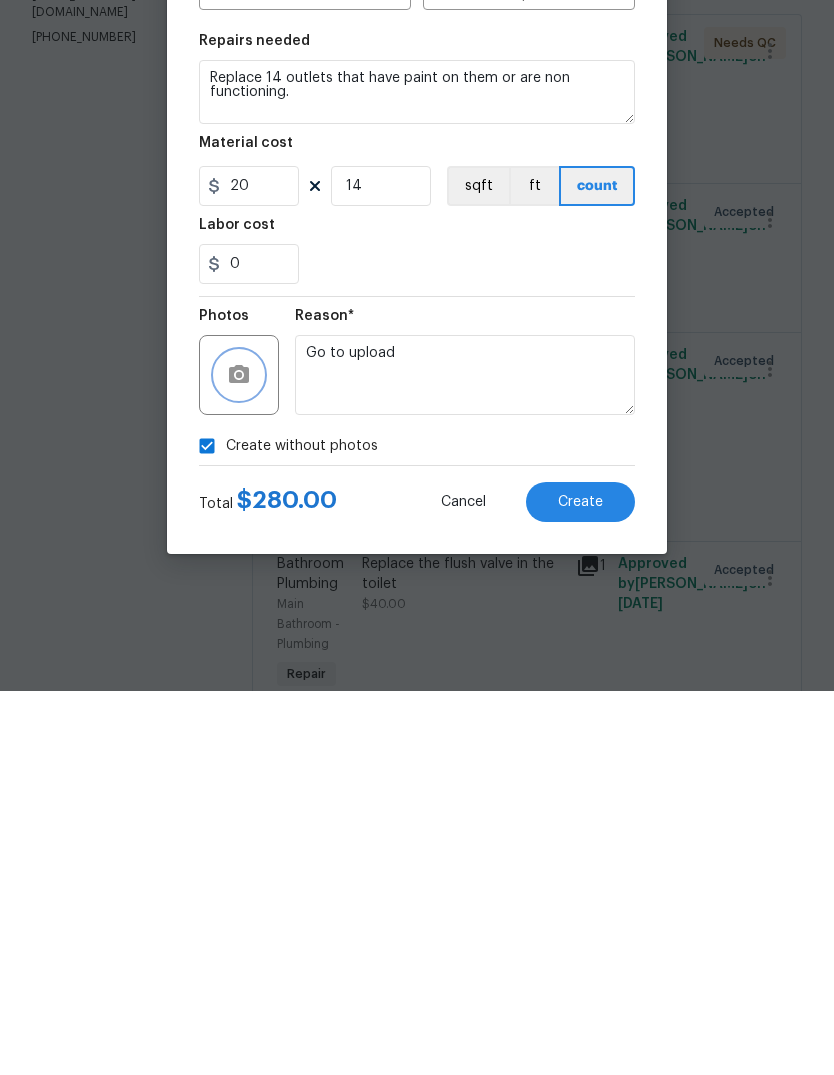 click 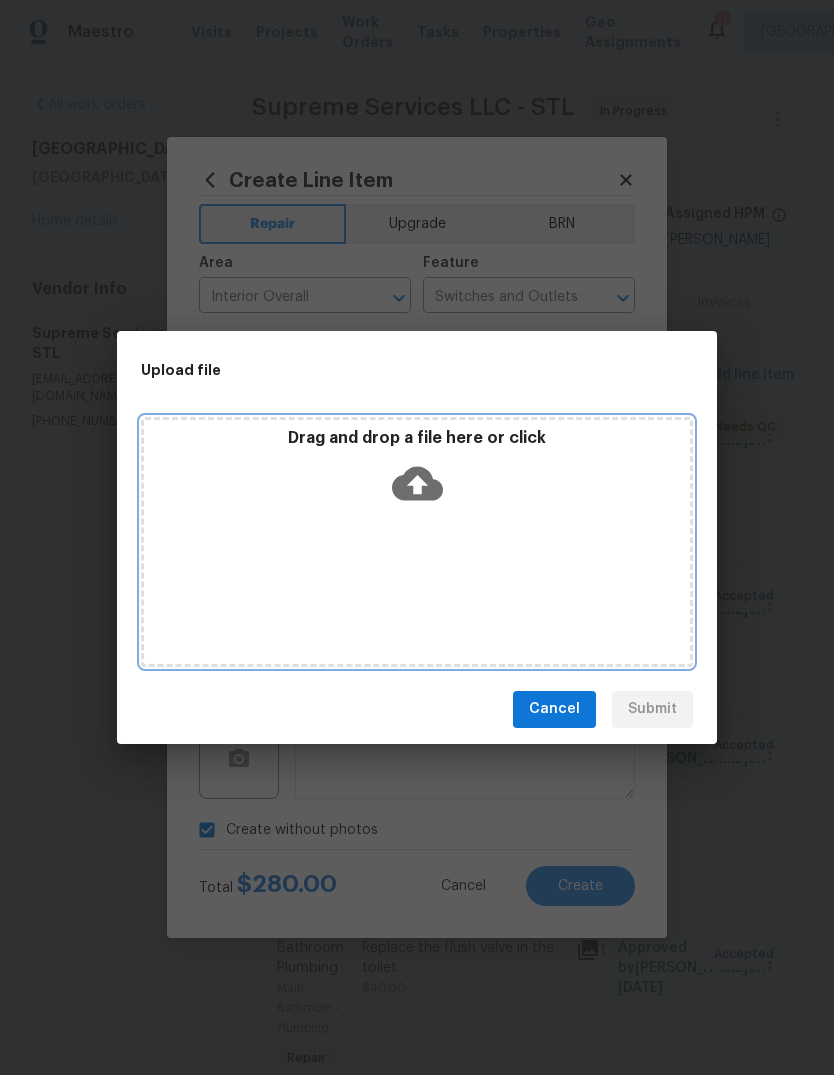 click 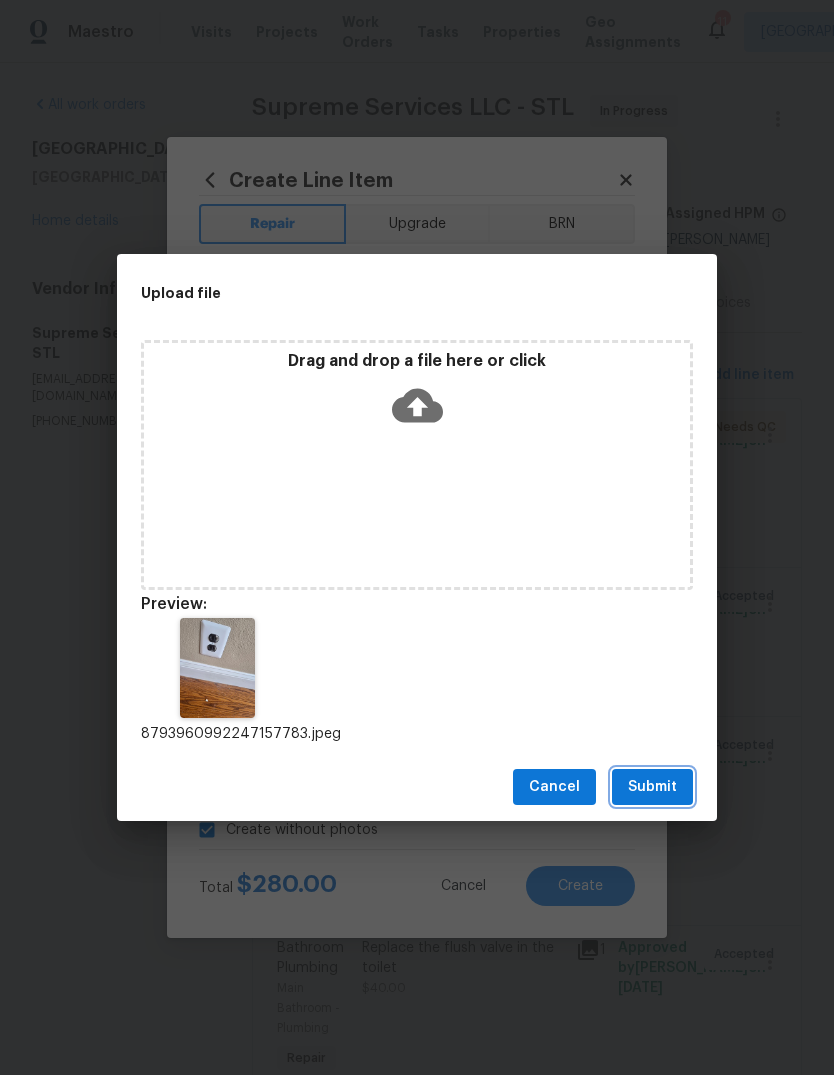 click on "Submit" at bounding box center (652, 787) 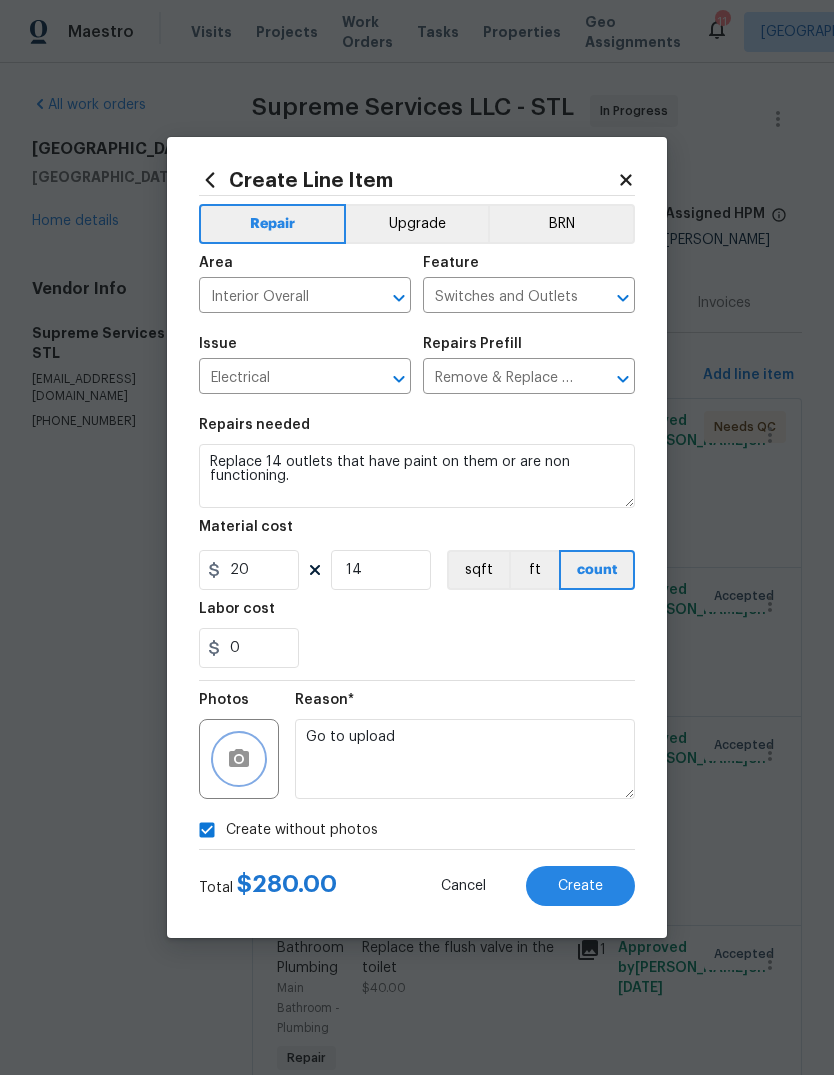 checkbox on "false" 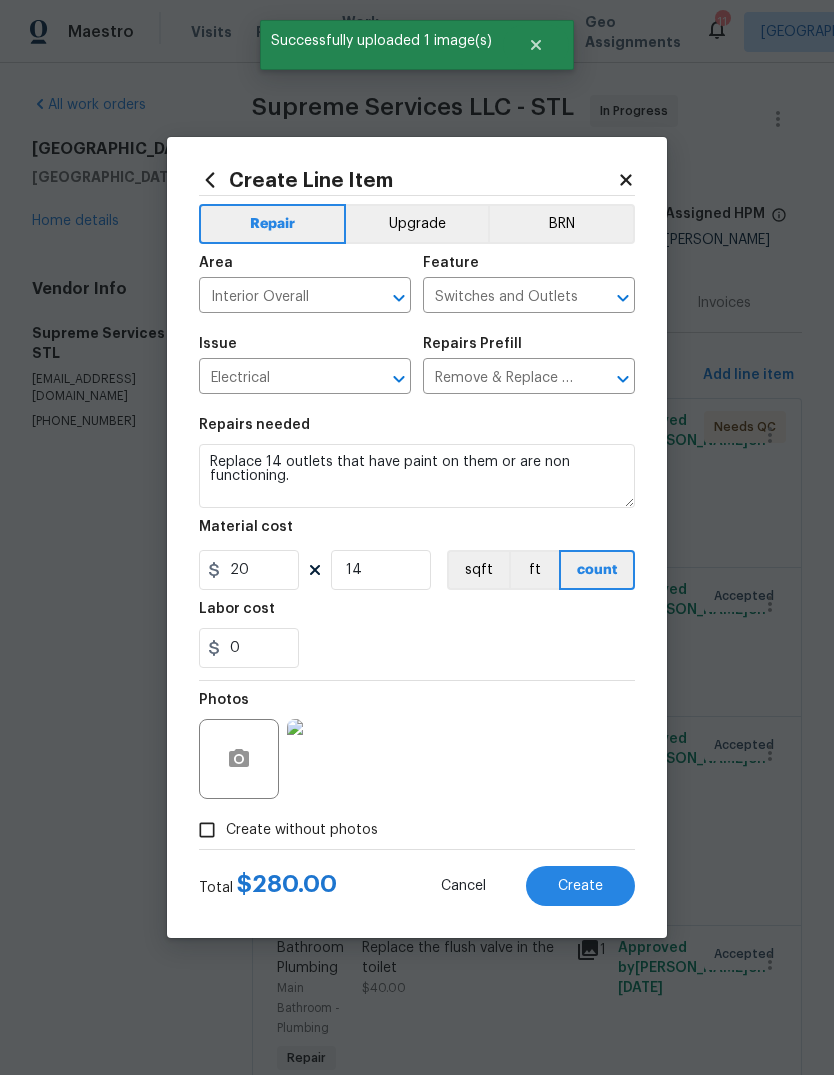 click on "Create" at bounding box center (580, 886) 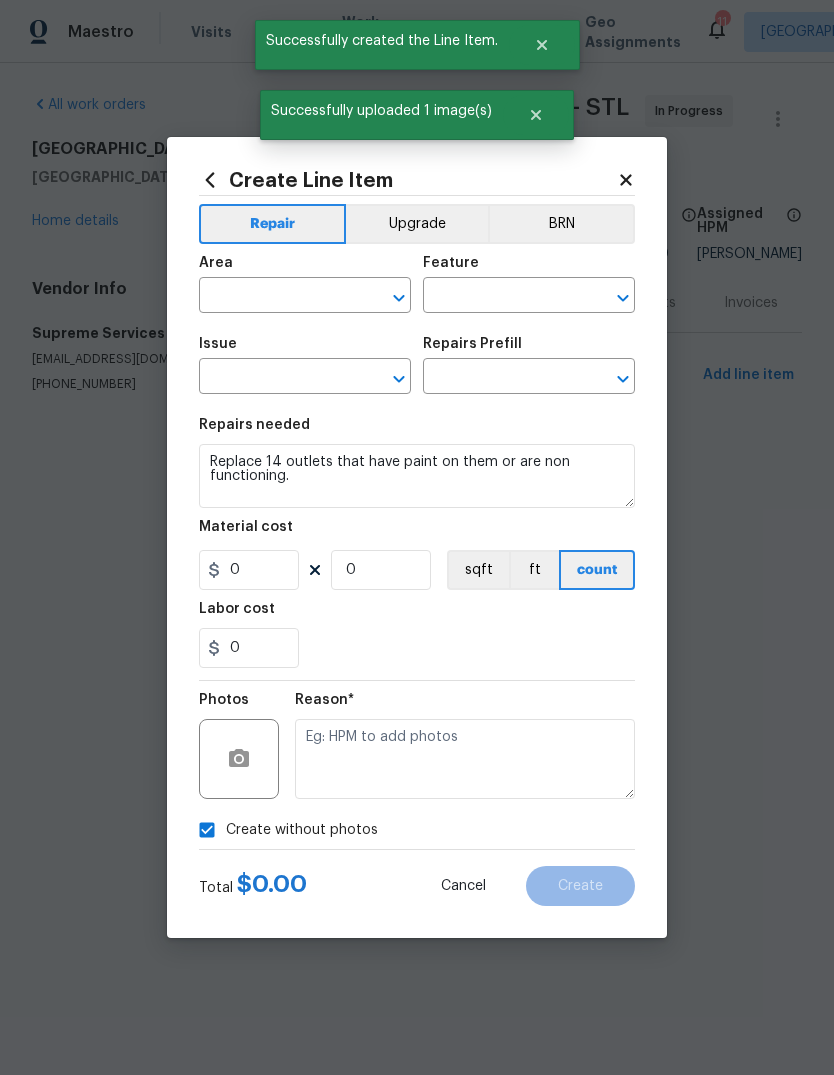 scroll, scrollTop: 0, scrollLeft: 0, axis: both 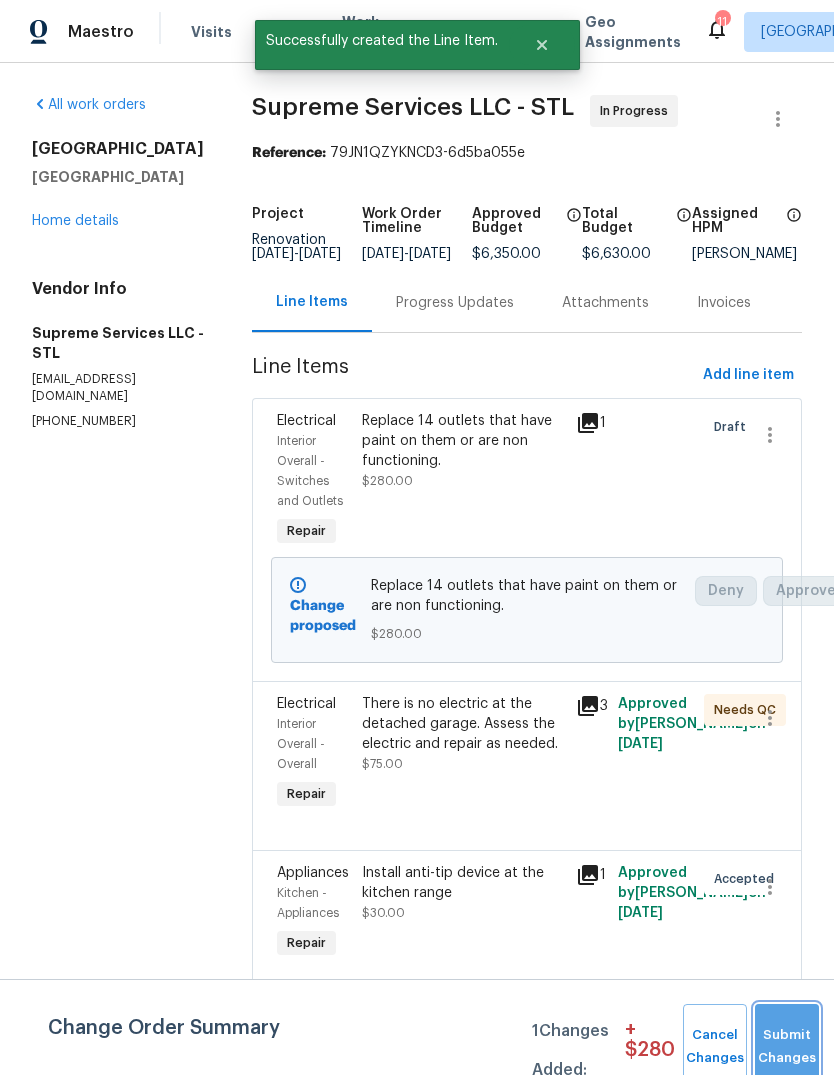 click on "Submit Changes" at bounding box center (787, 1047) 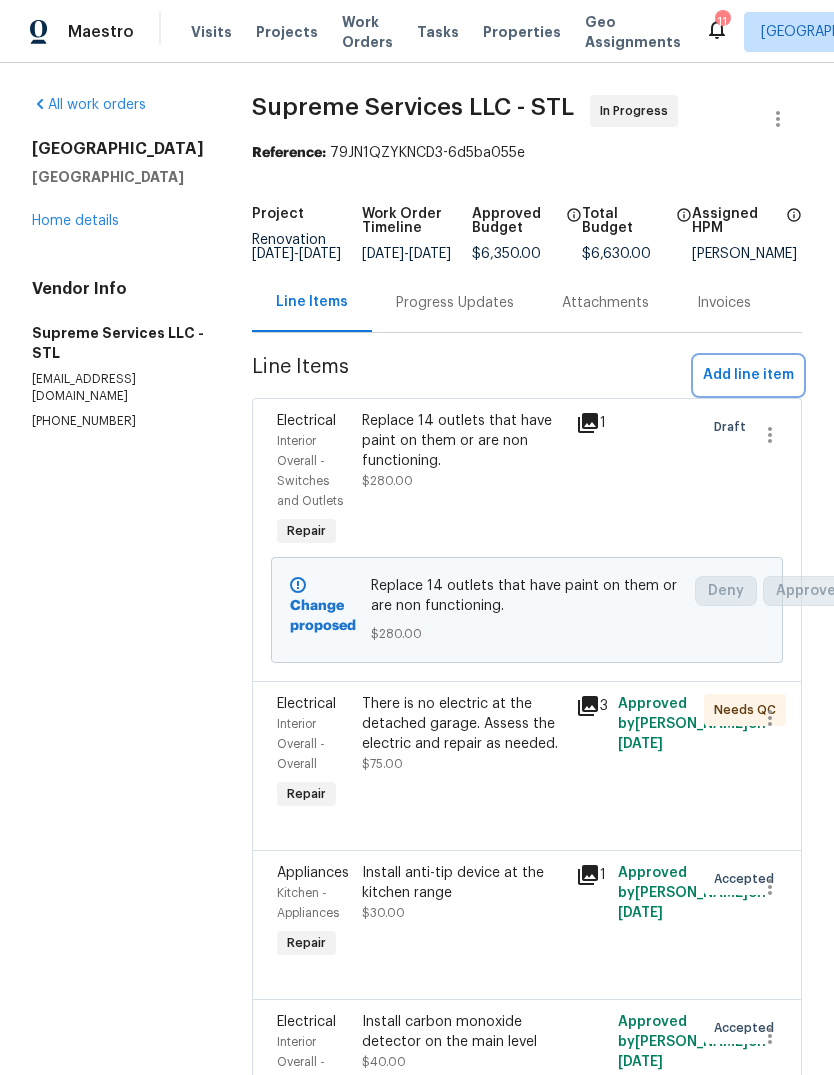 click on "Add line item" at bounding box center (748, 375) 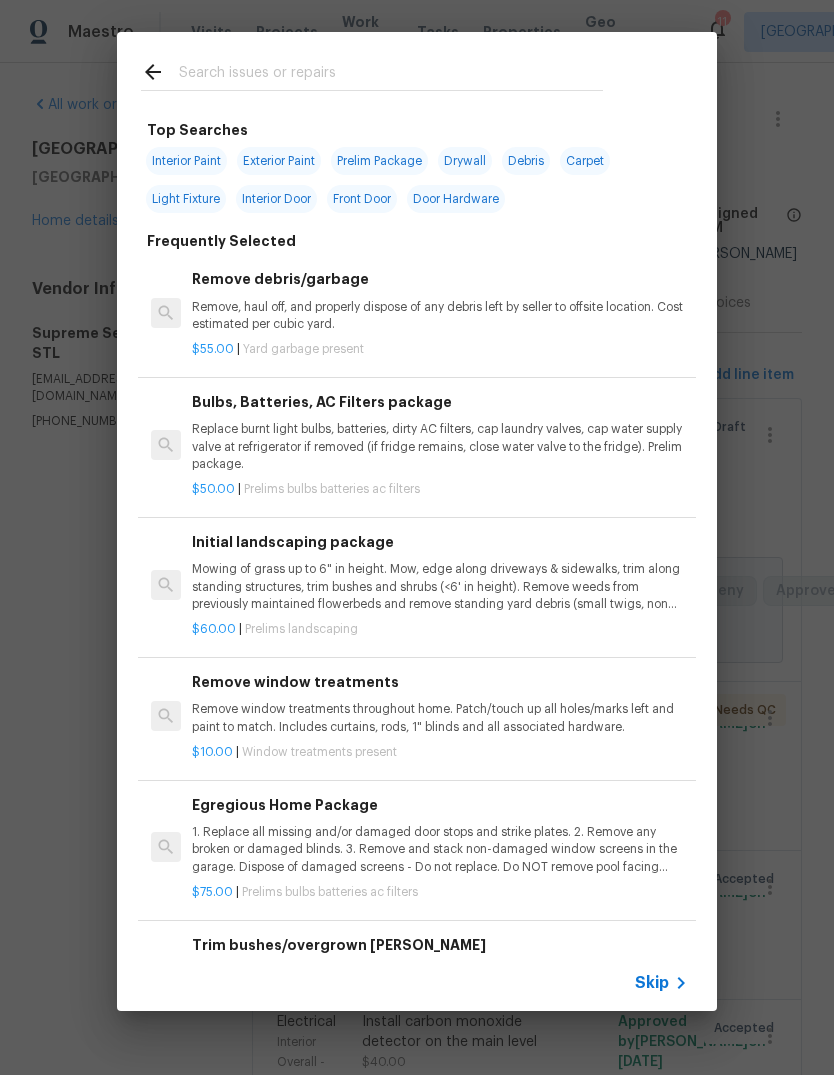 click on "Skip" at bounding box center [652, 983] 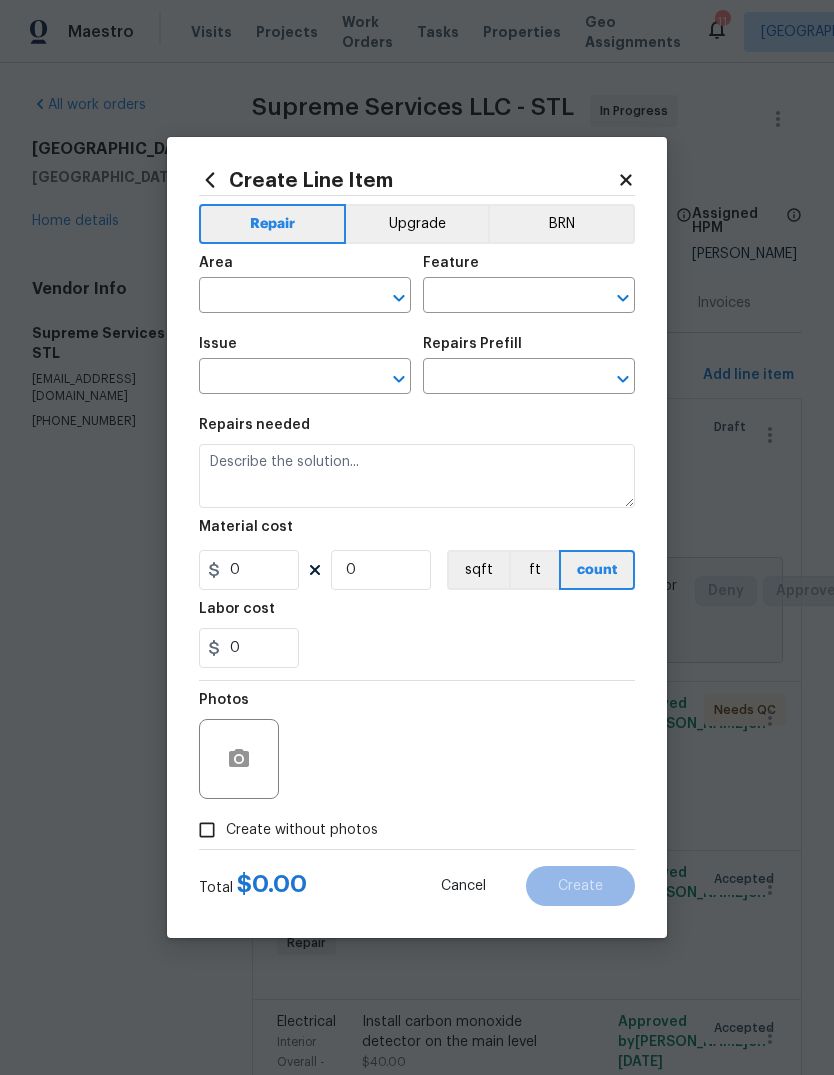 click at bounding box center [277, 297] 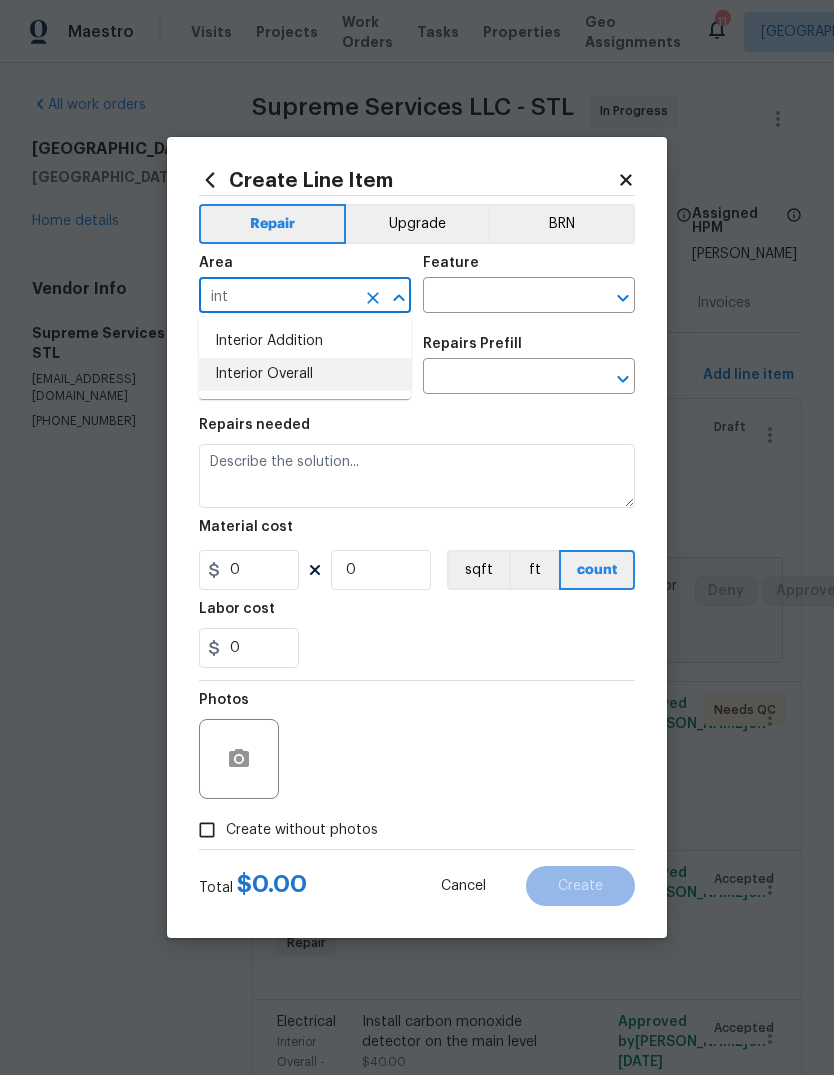 click on "Interior Overall" at bounding box center (305, 374) 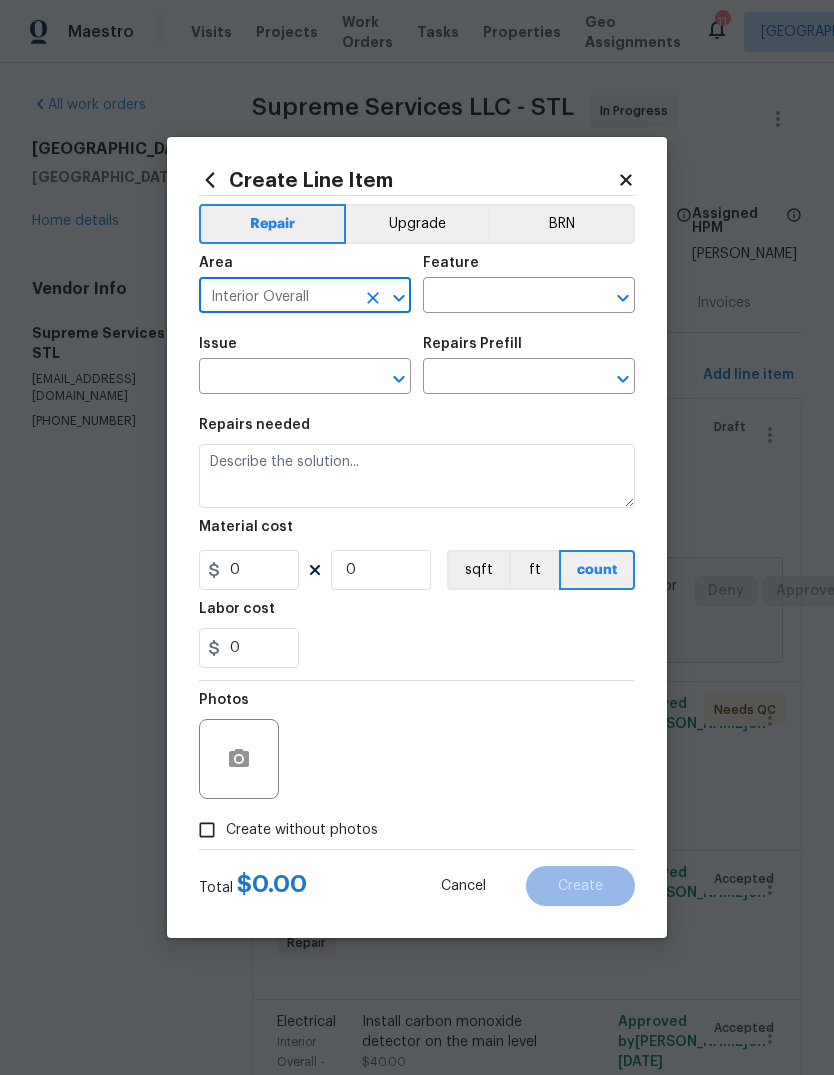 click at bounding box center (501, 297) 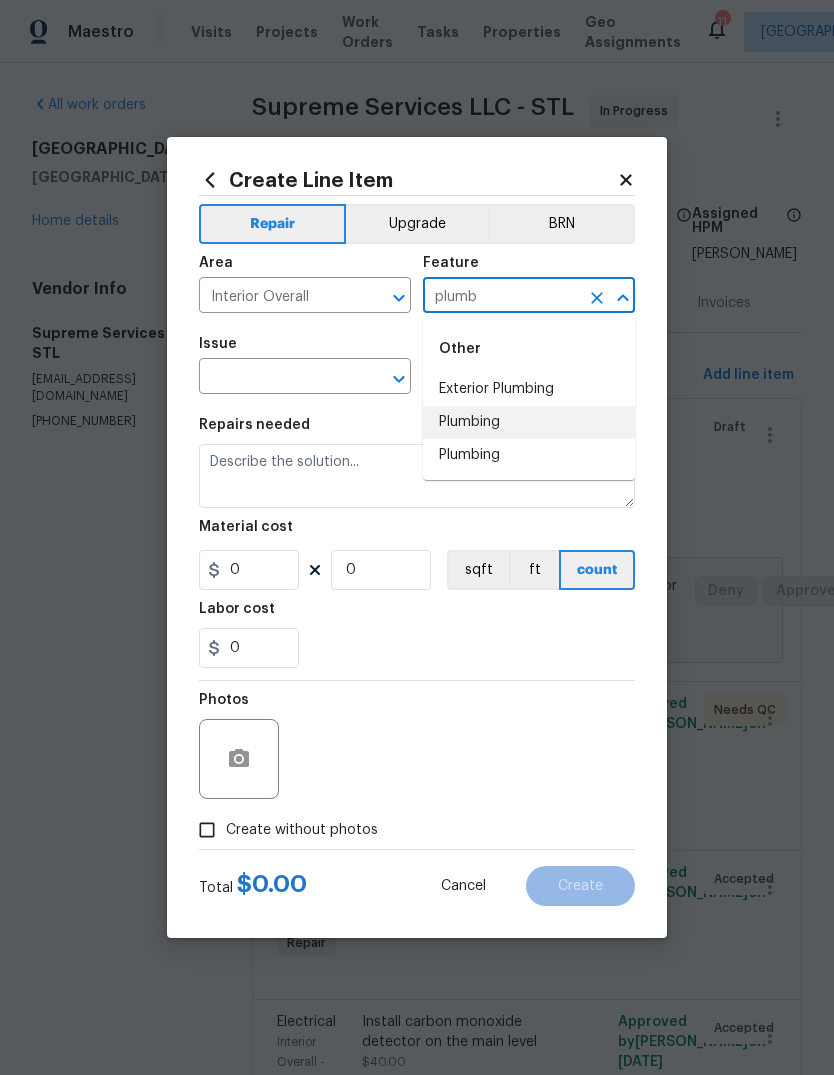 click on "Plumbing" at bounding box center [529, 422] 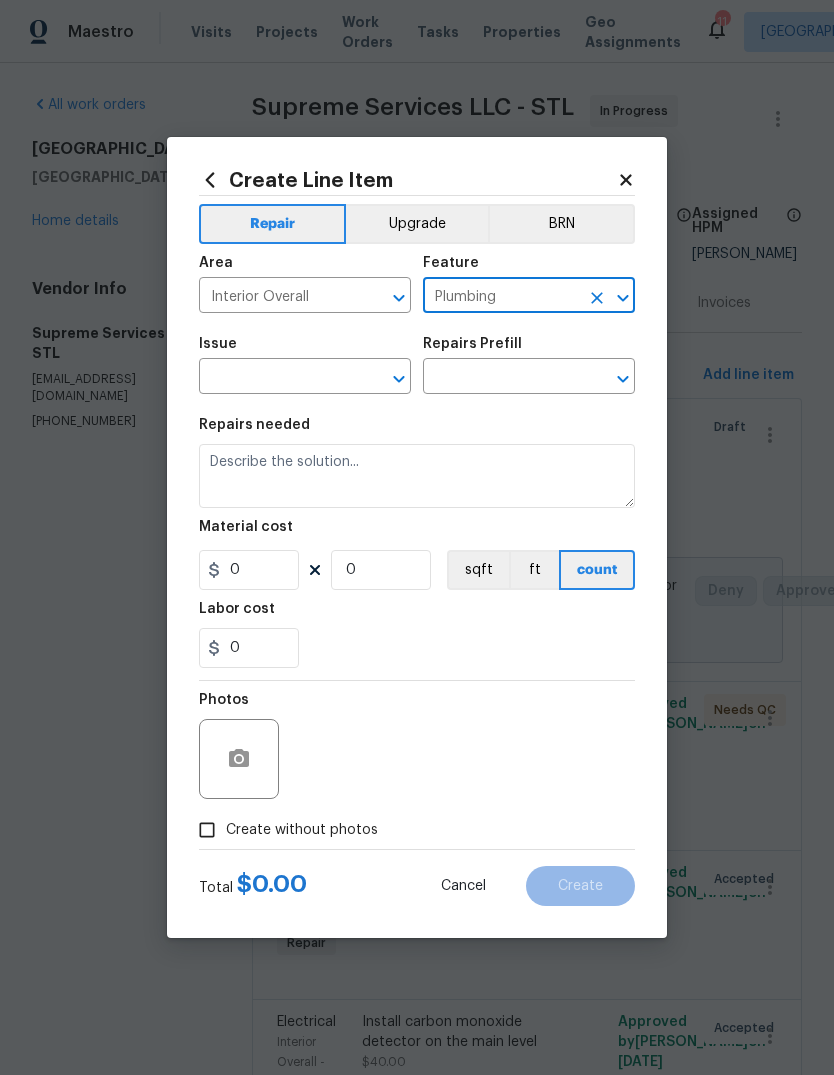 click at bounding box center (277, 378) 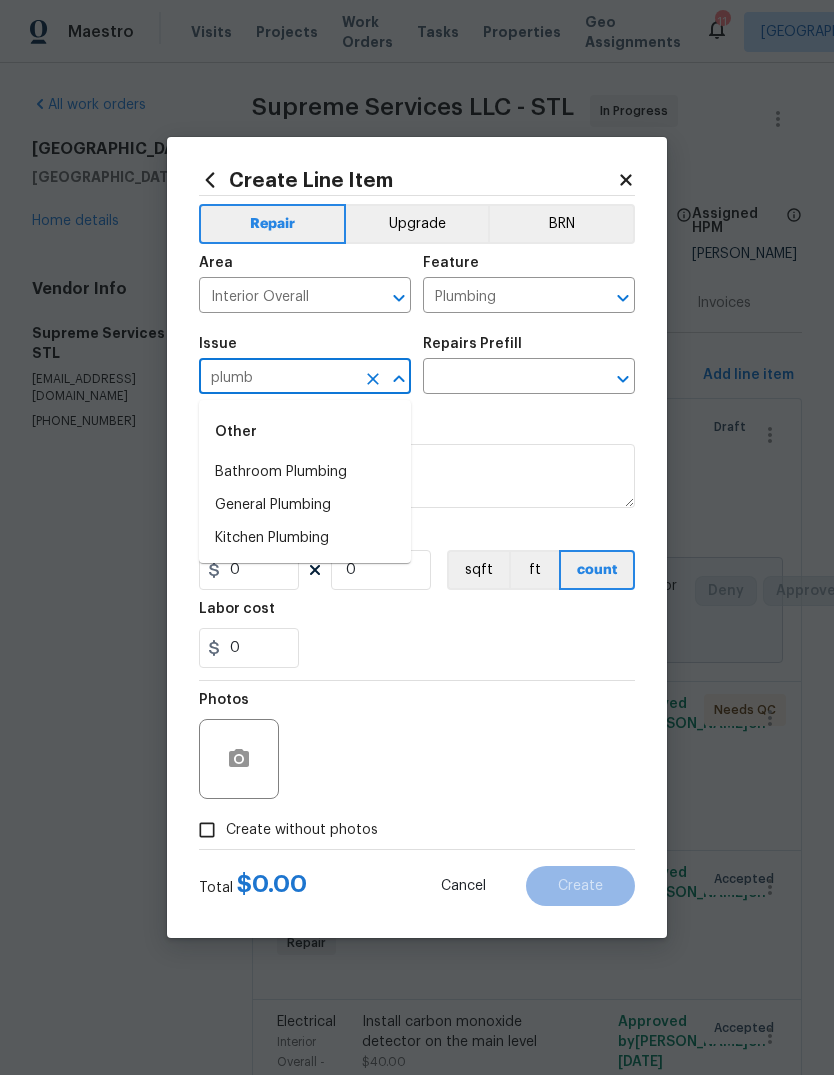 click on "General Plumbing" at bounding box center (305, 505) 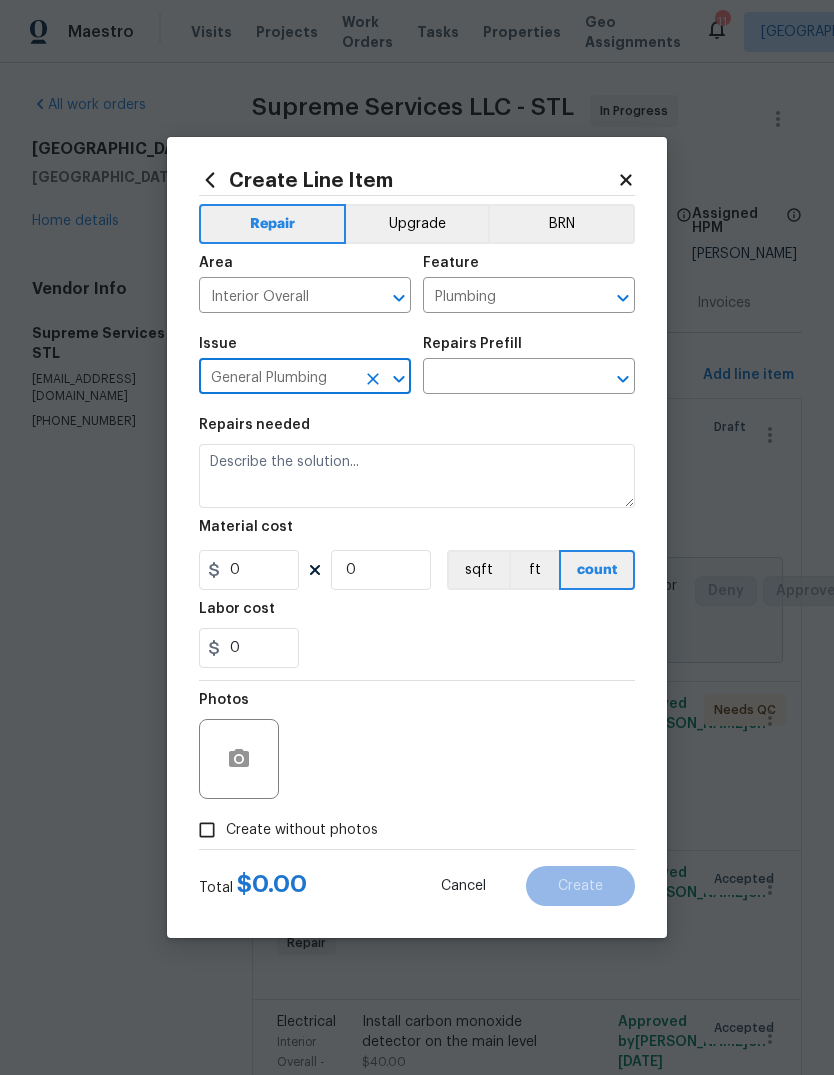 click at bounding box center (597, 379) 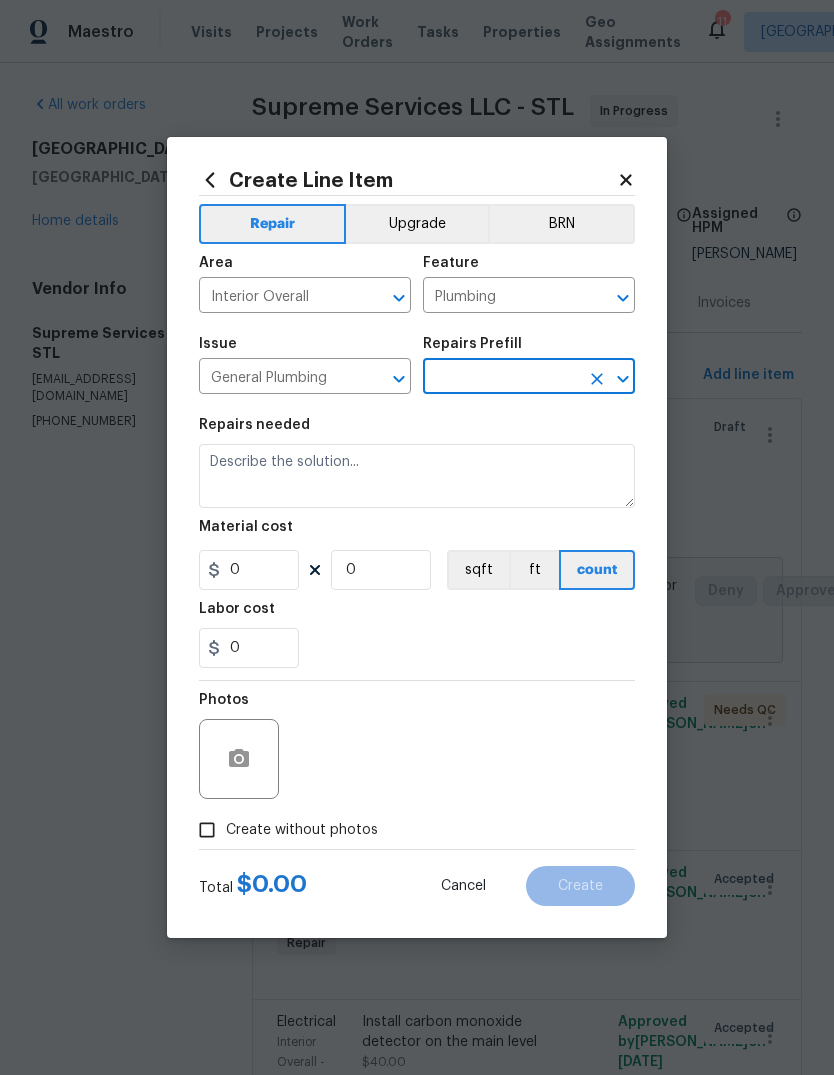 click at bounding box center (501, 378) 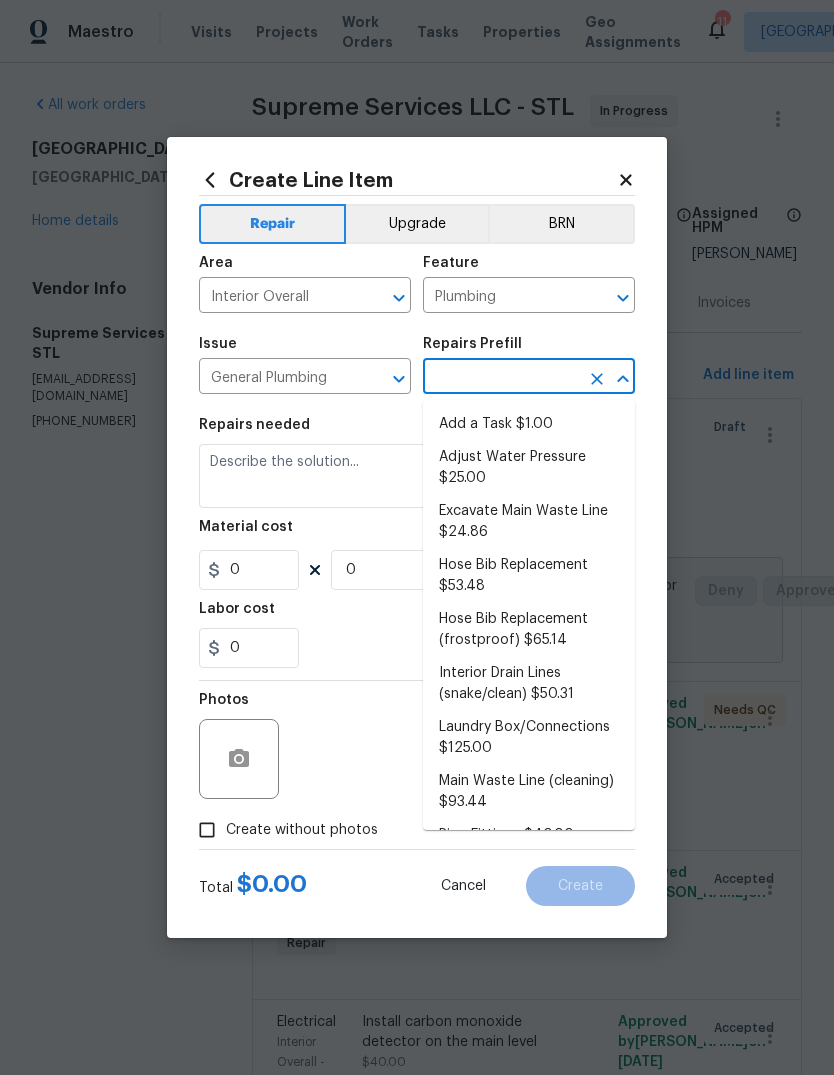 scroll, scrollTop: 0, scrollLeft: 0, axis: both 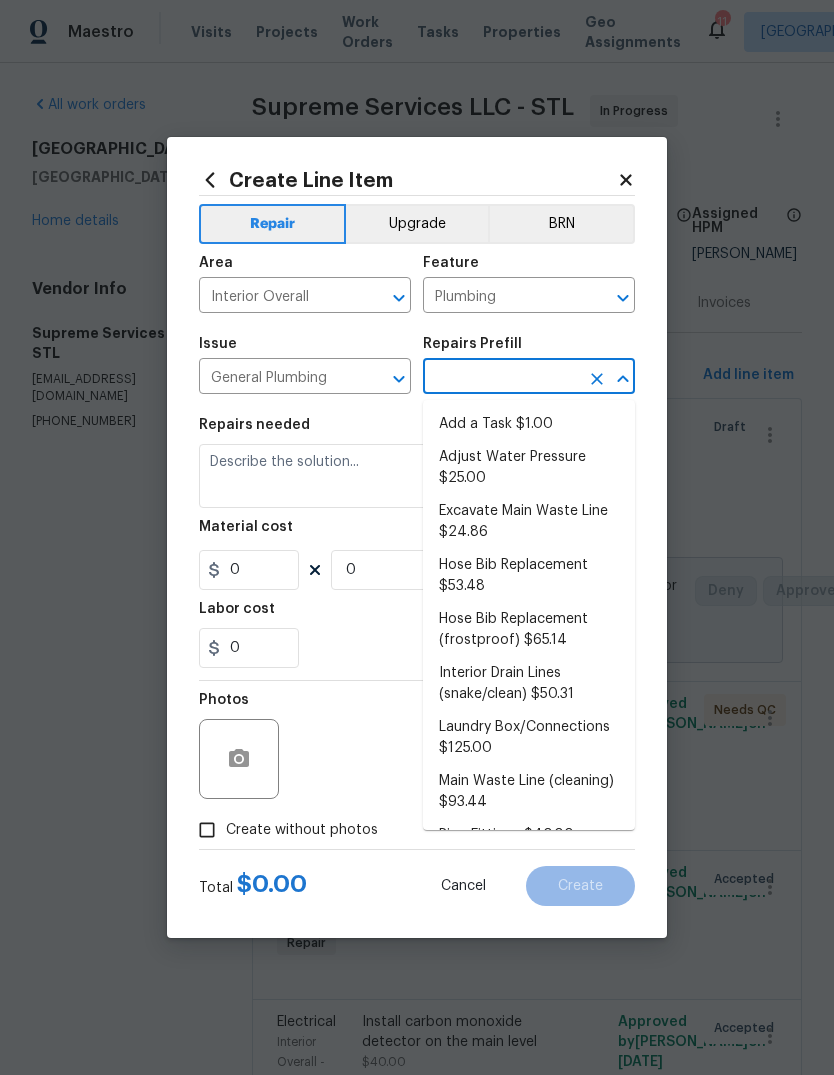 click on "Add a Task $1.00" at bounding box center (529, 424) 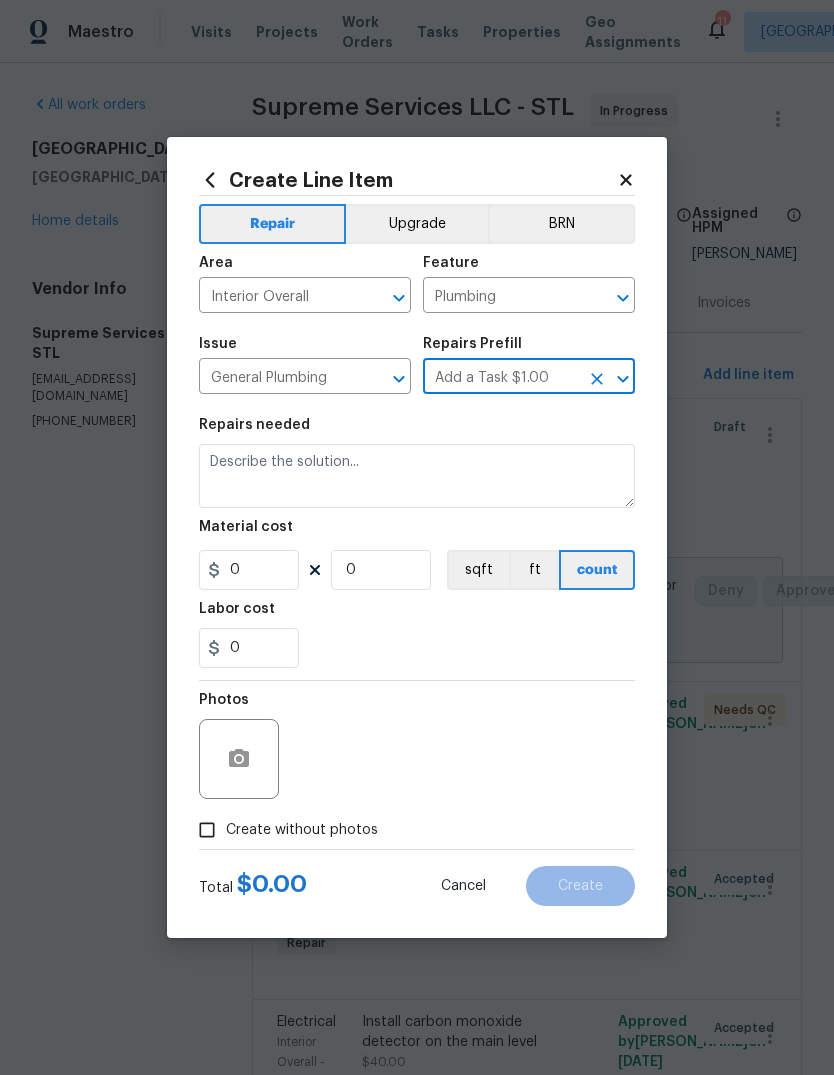 type 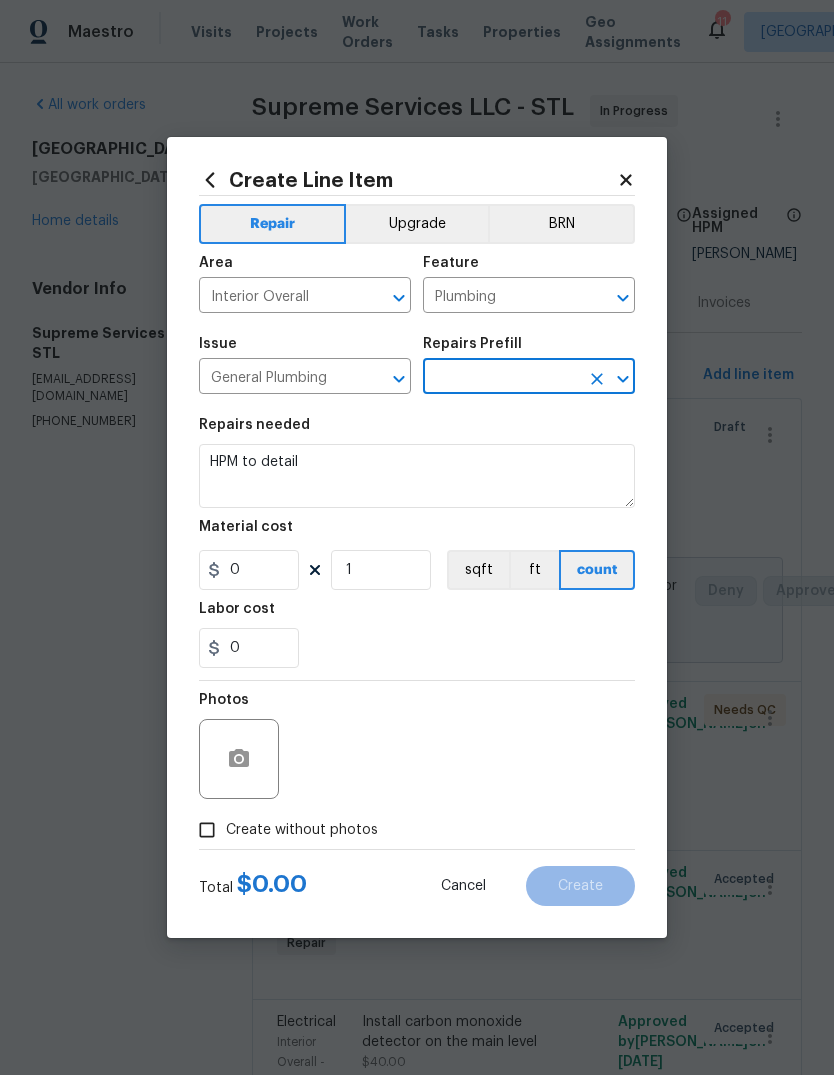 type on "Add a Task $1.00" 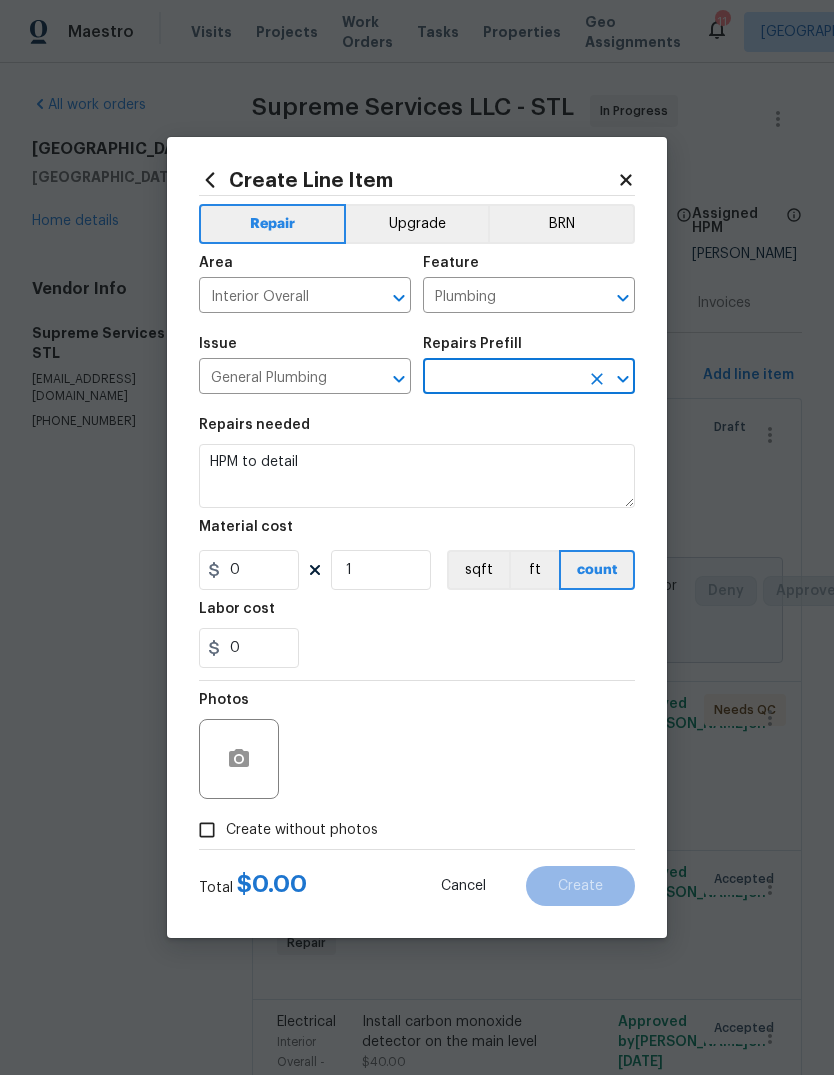 type on "1" 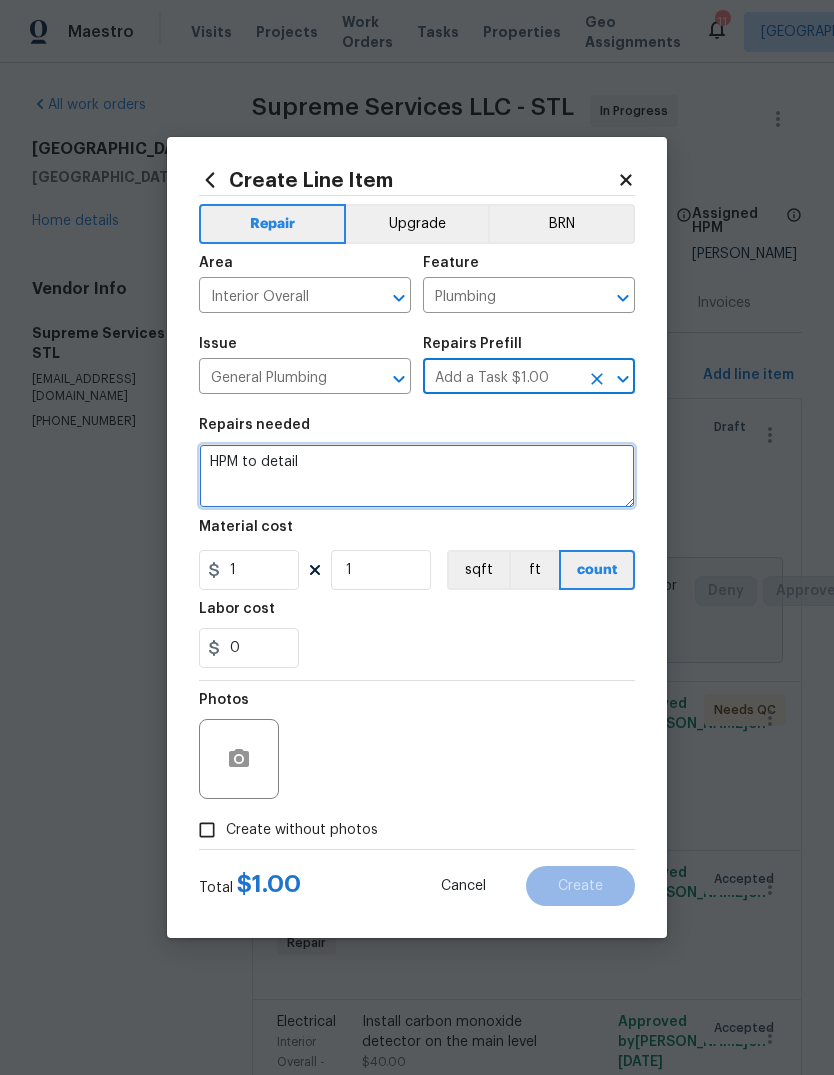 click on "HPM to detail" at bounding box center [417, 476] 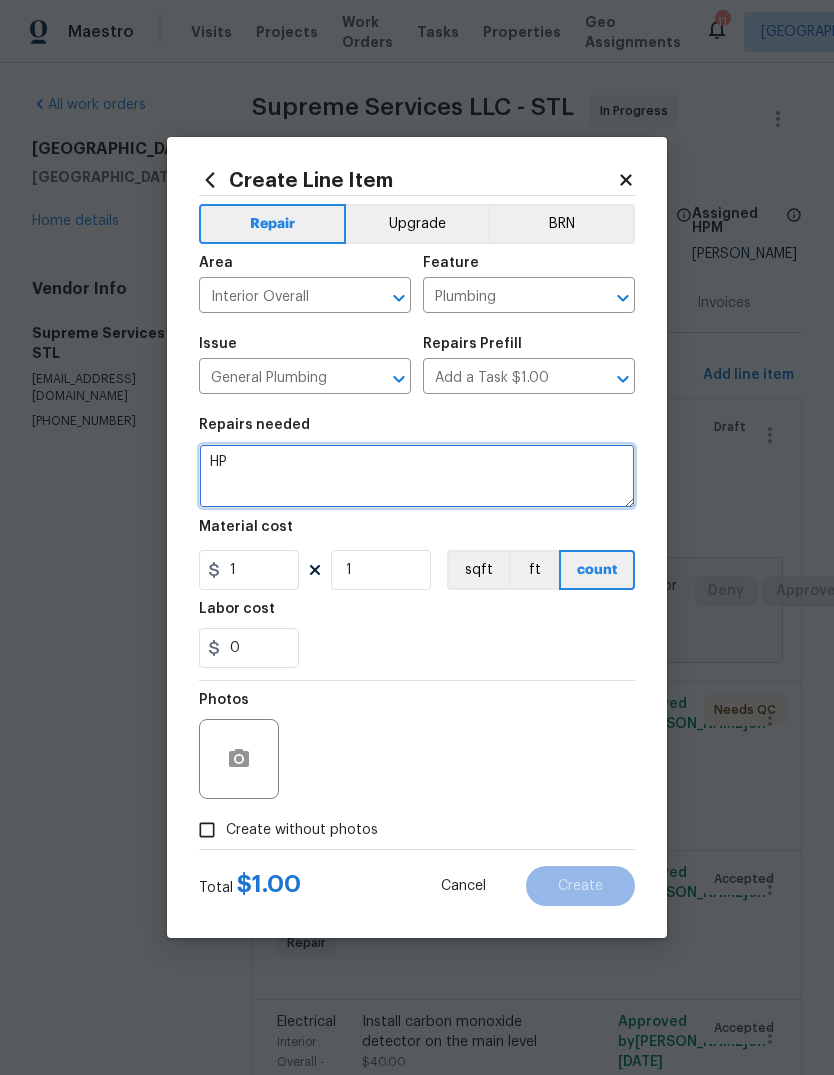type on "H" 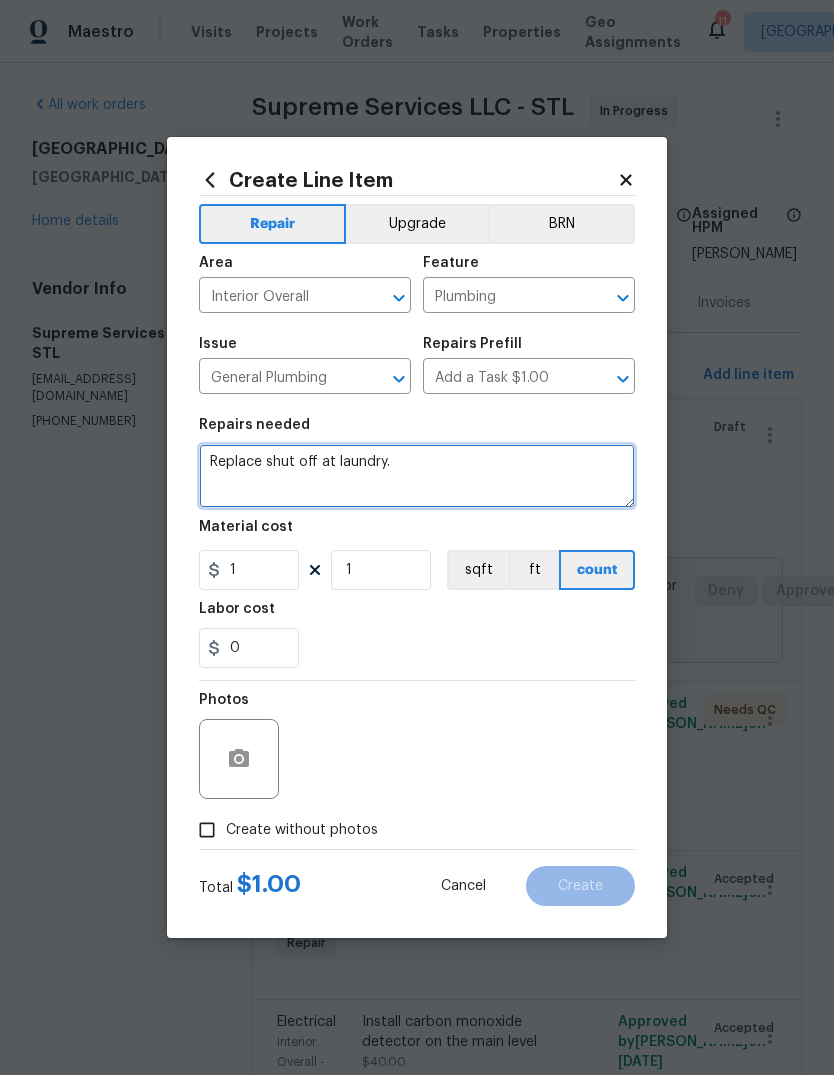 type on "Replace shut off at laundry." 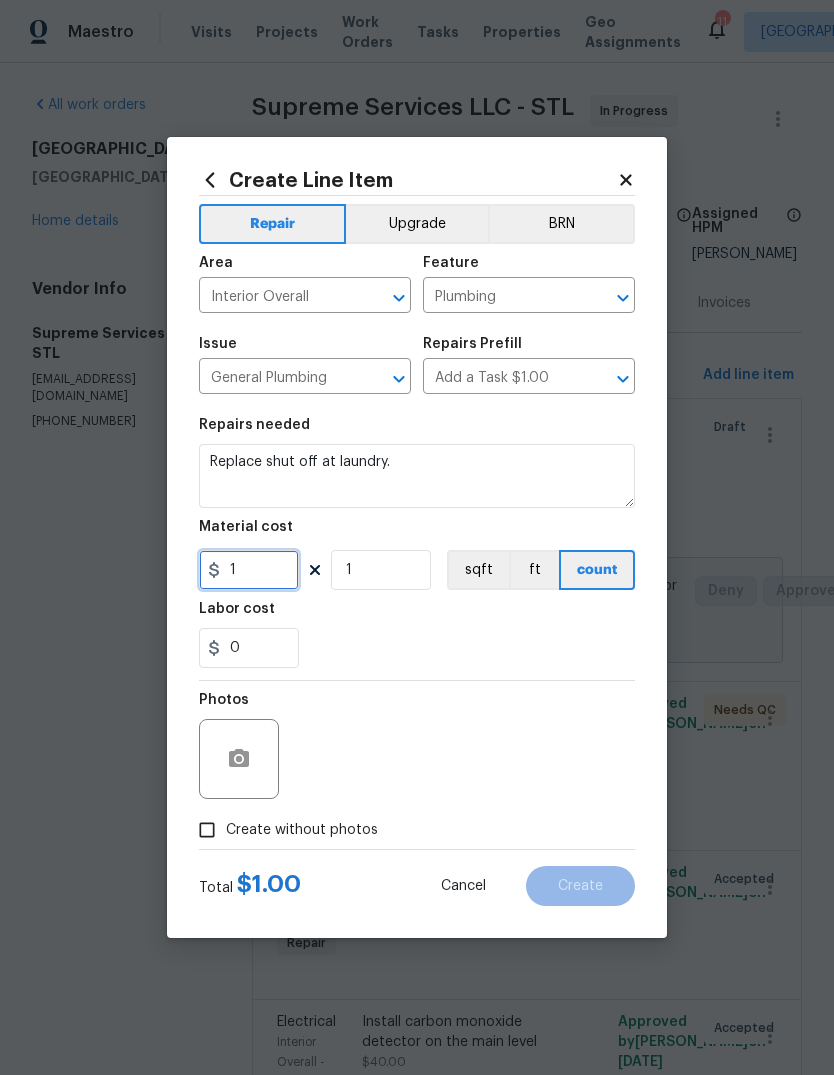 click on "1" at bounding box center (249, 570) 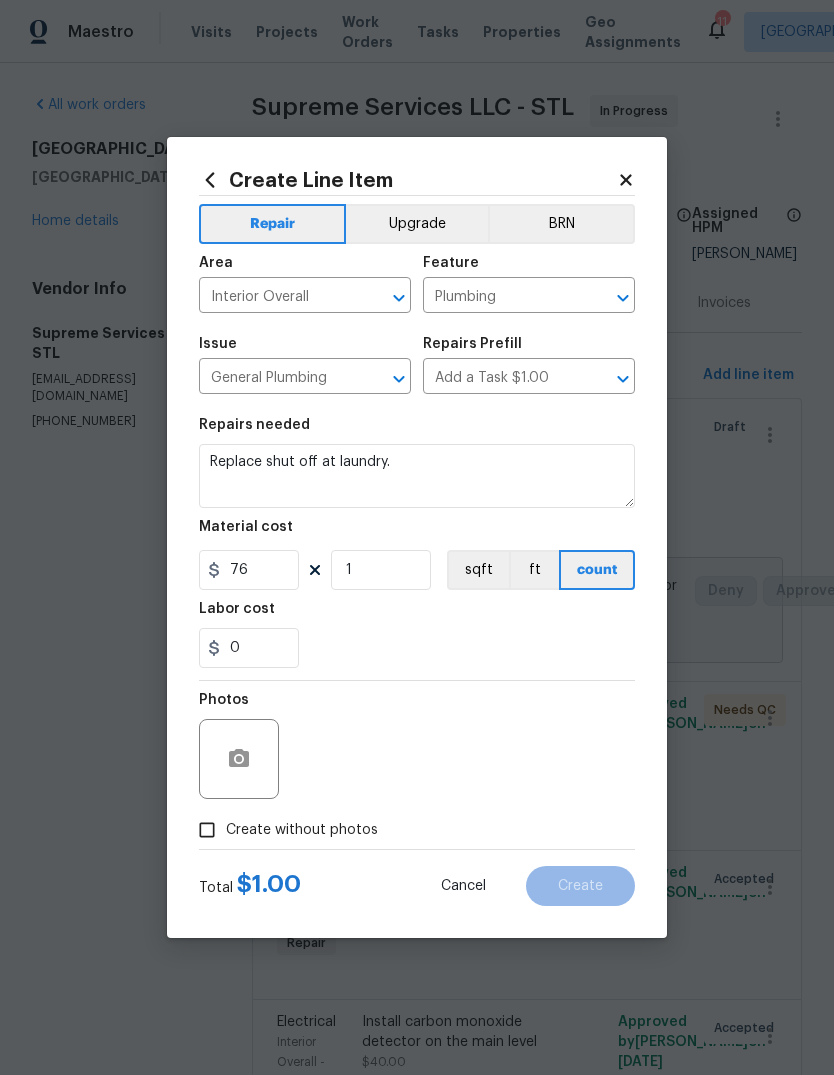 click on "0" at bounding box center [417, 648] 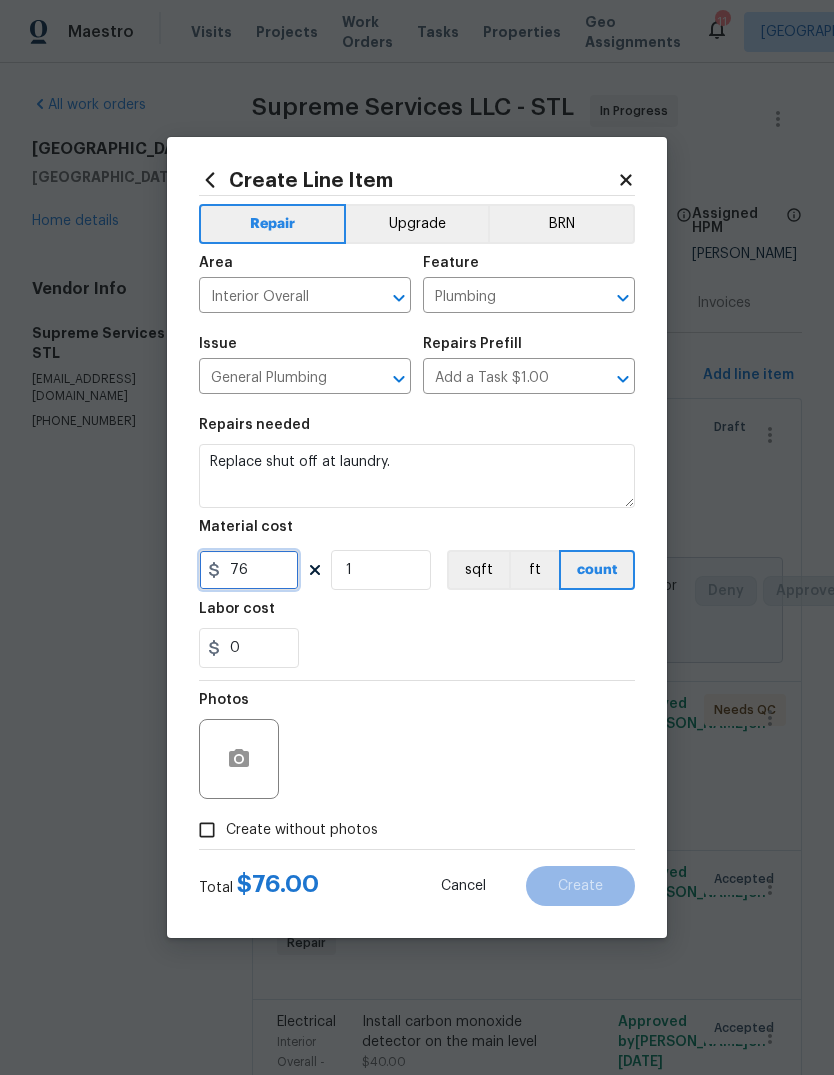 click on "76" at bounding box center (249, 570) 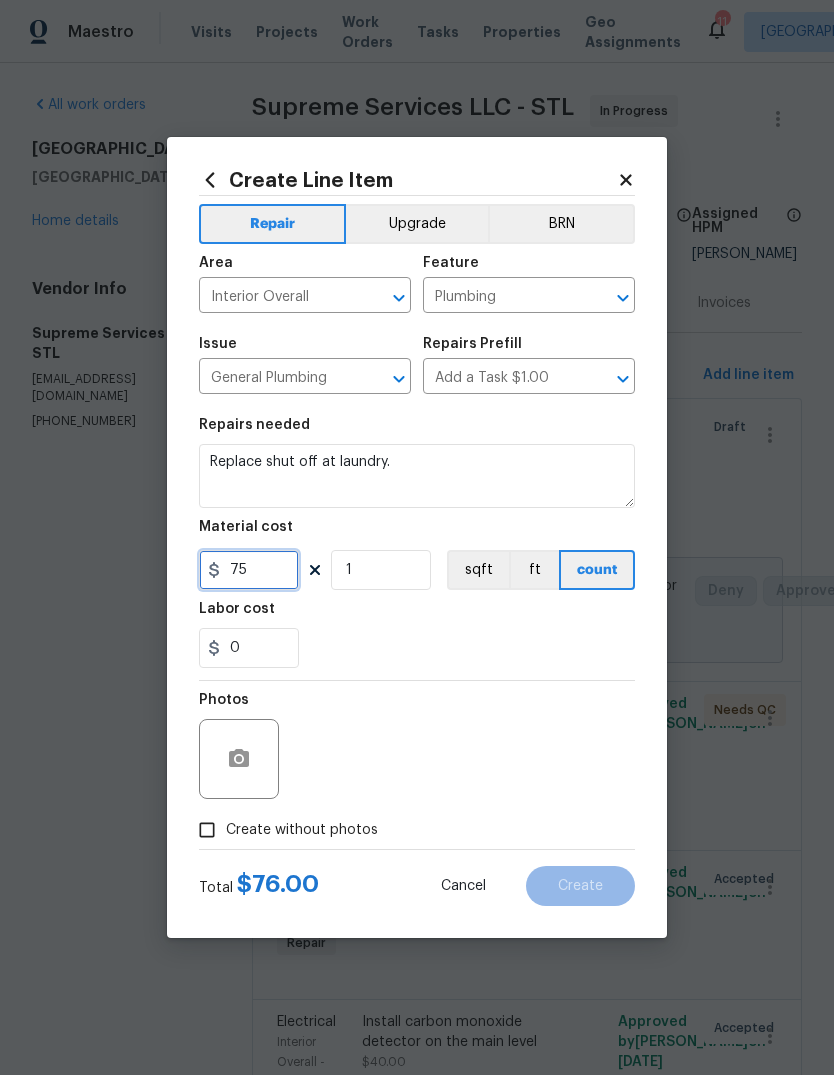 type on "75" 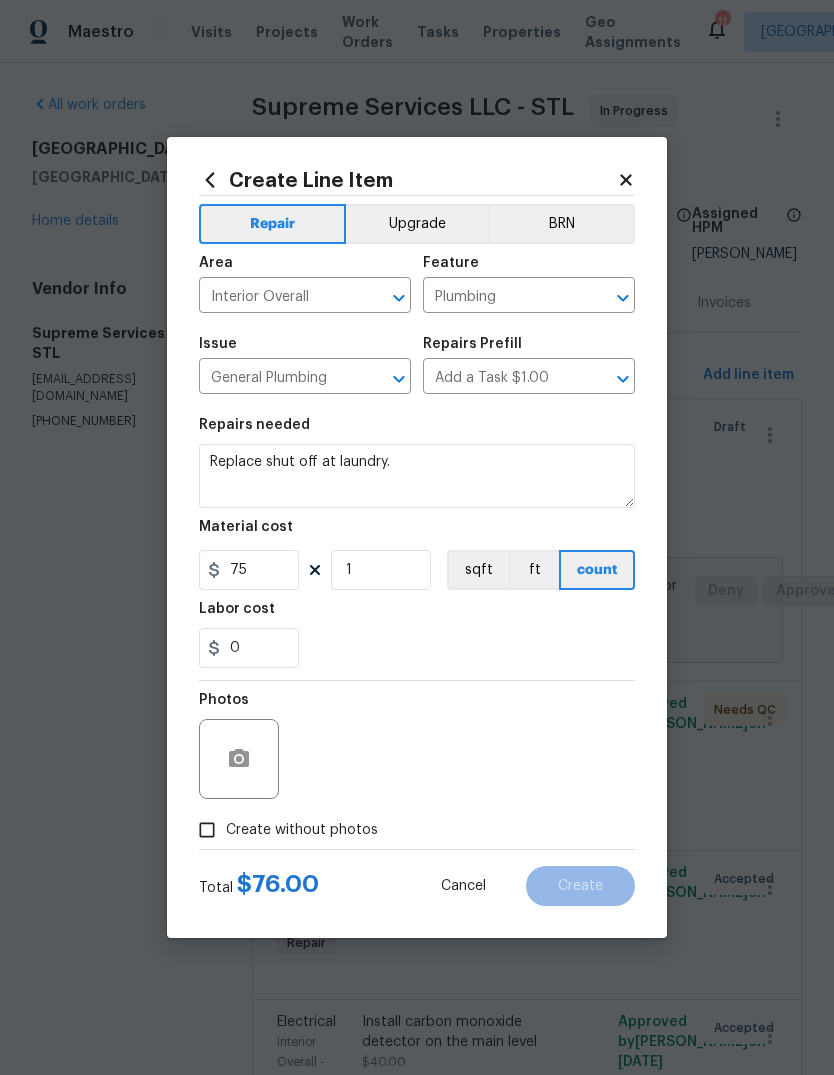 click on "0" at bounding box center (417, 648) 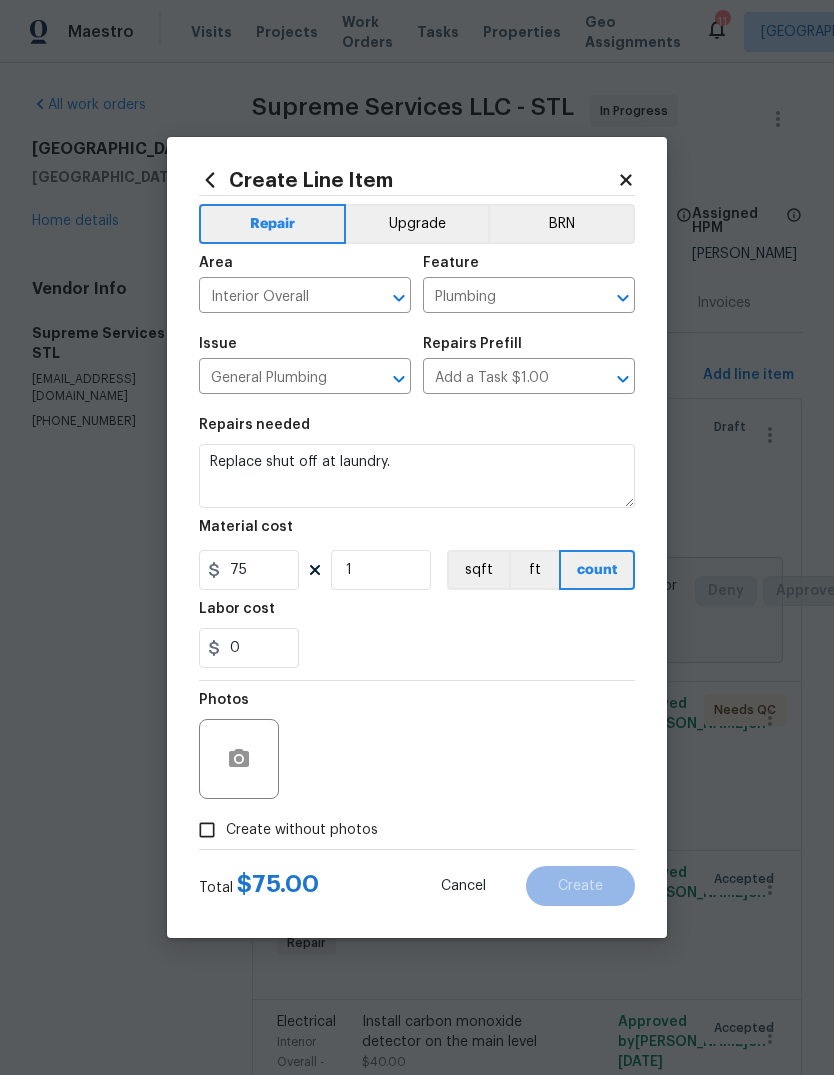 click on "Create without photos" at bounding box center [302, 830] 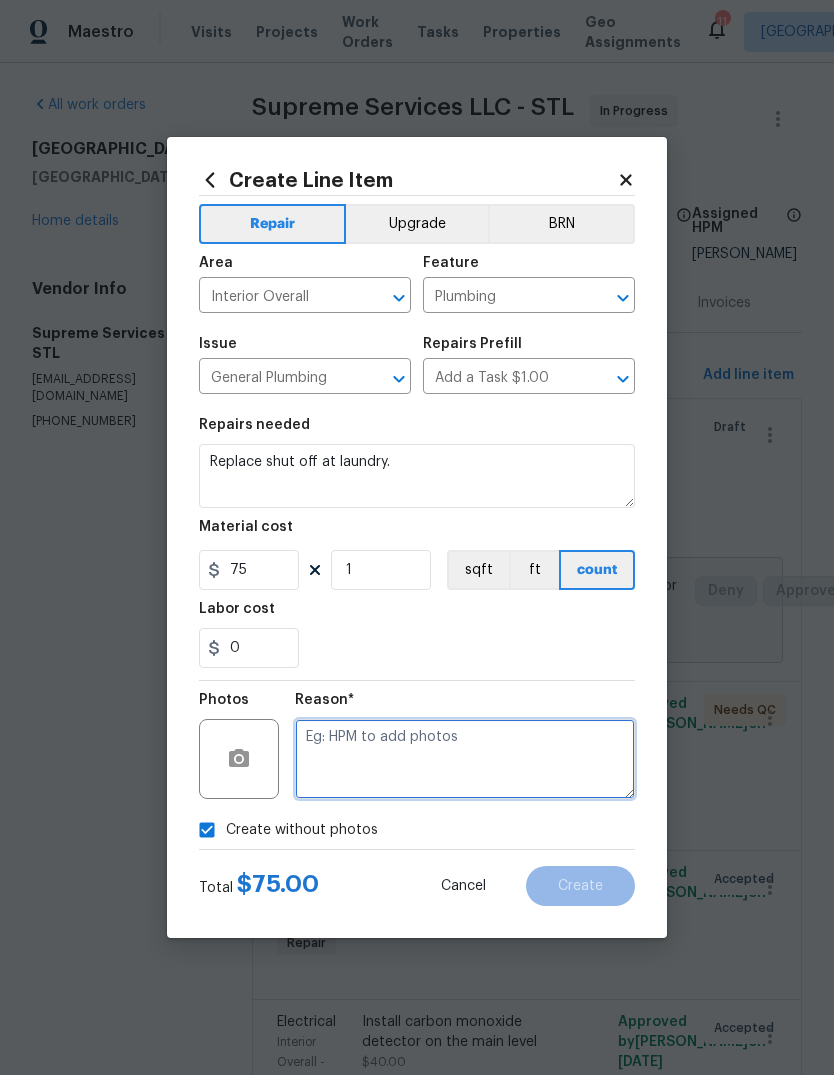 click at bounding box center (465, 759) 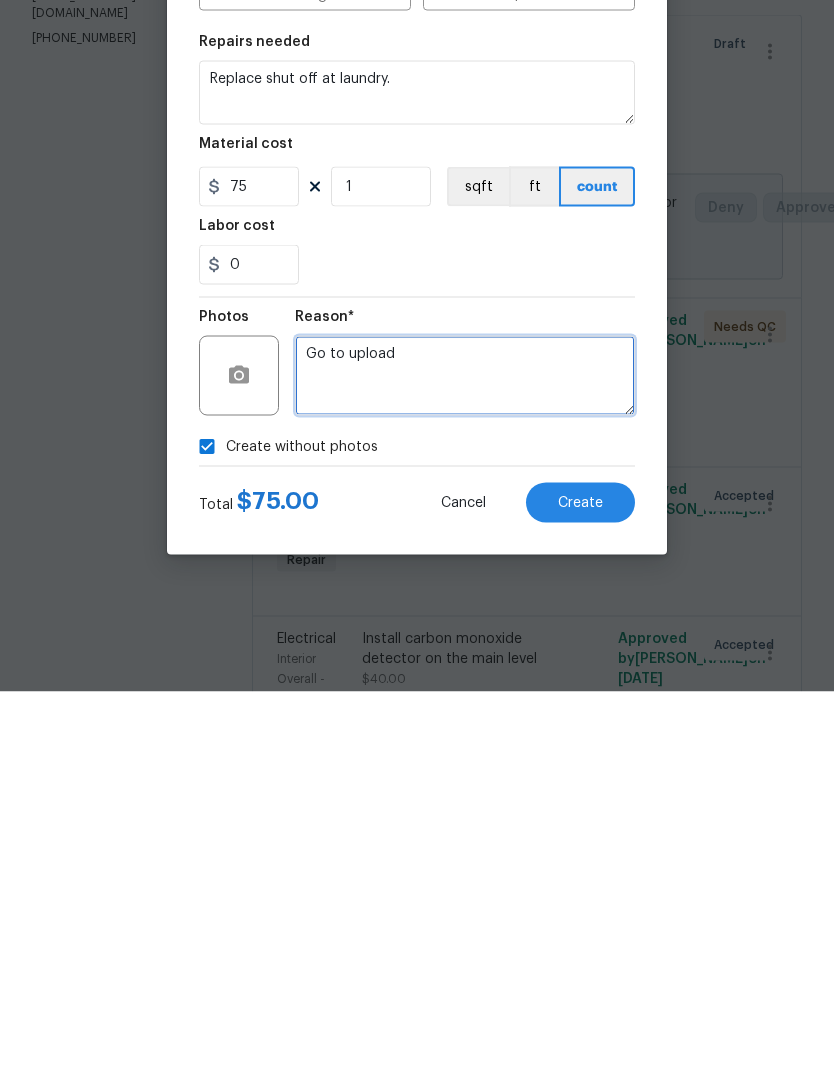 type on "Go to upload" 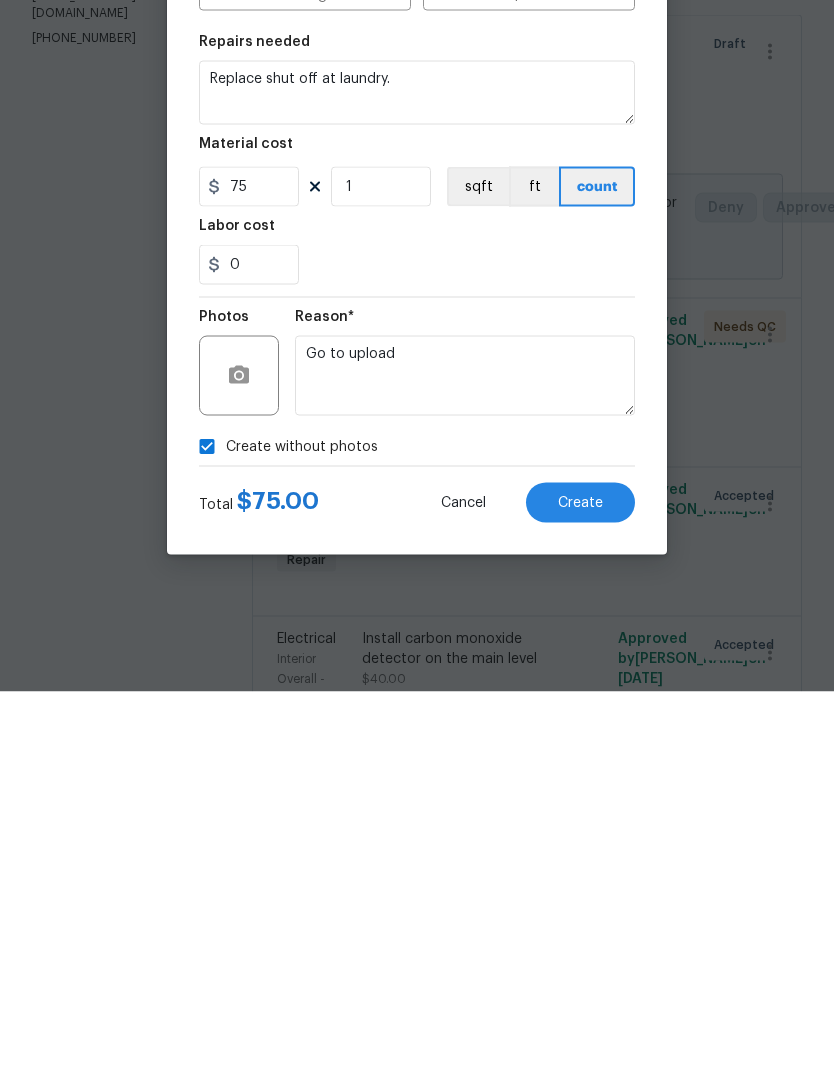 click on "Create" at bounding box center (580, 886) 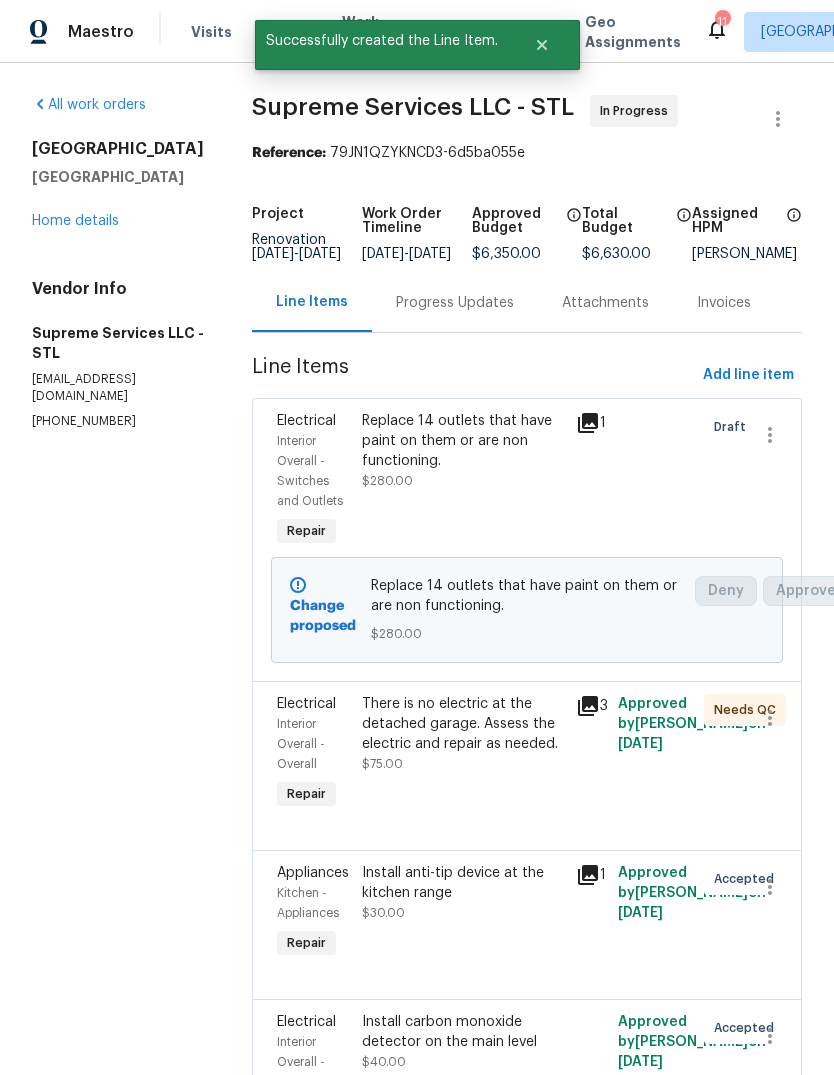 scroll, scrollTop: 0, scrollLeft: 0, axis: both 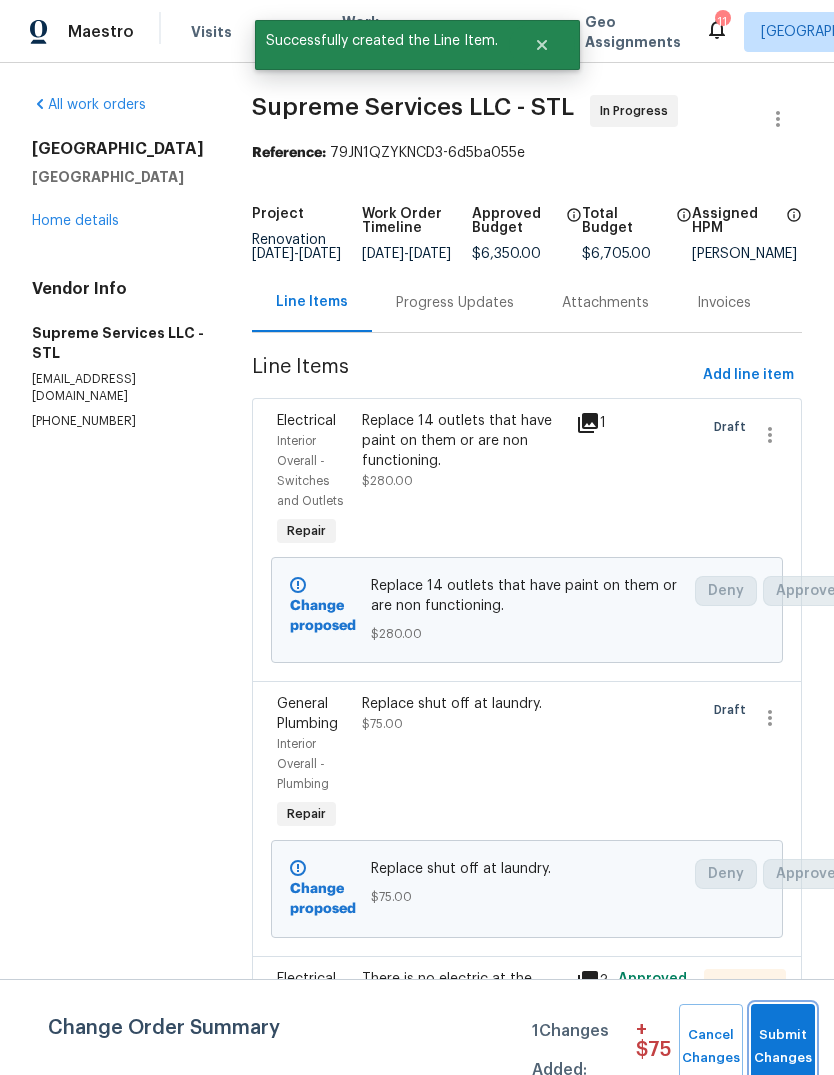 click on "Submit Changes" at bounding box center [783, 1047] 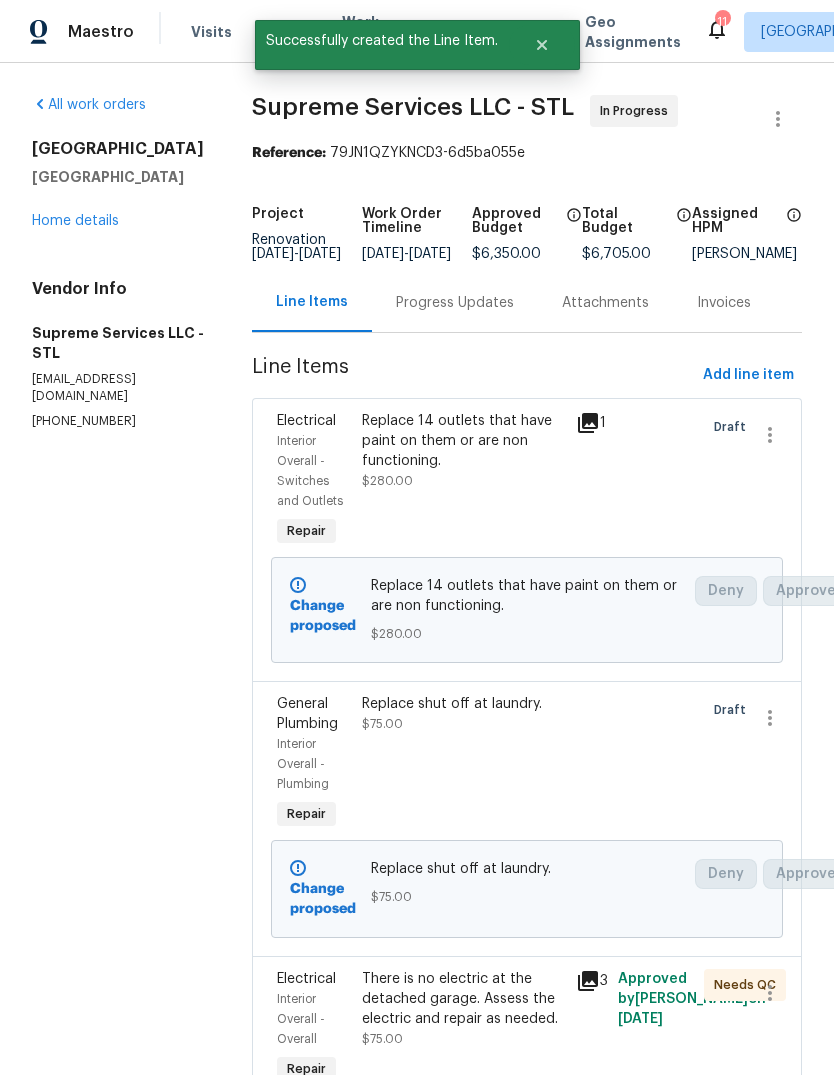 scroll, scrollTop: 0, scrollLeft: 0, axis: both 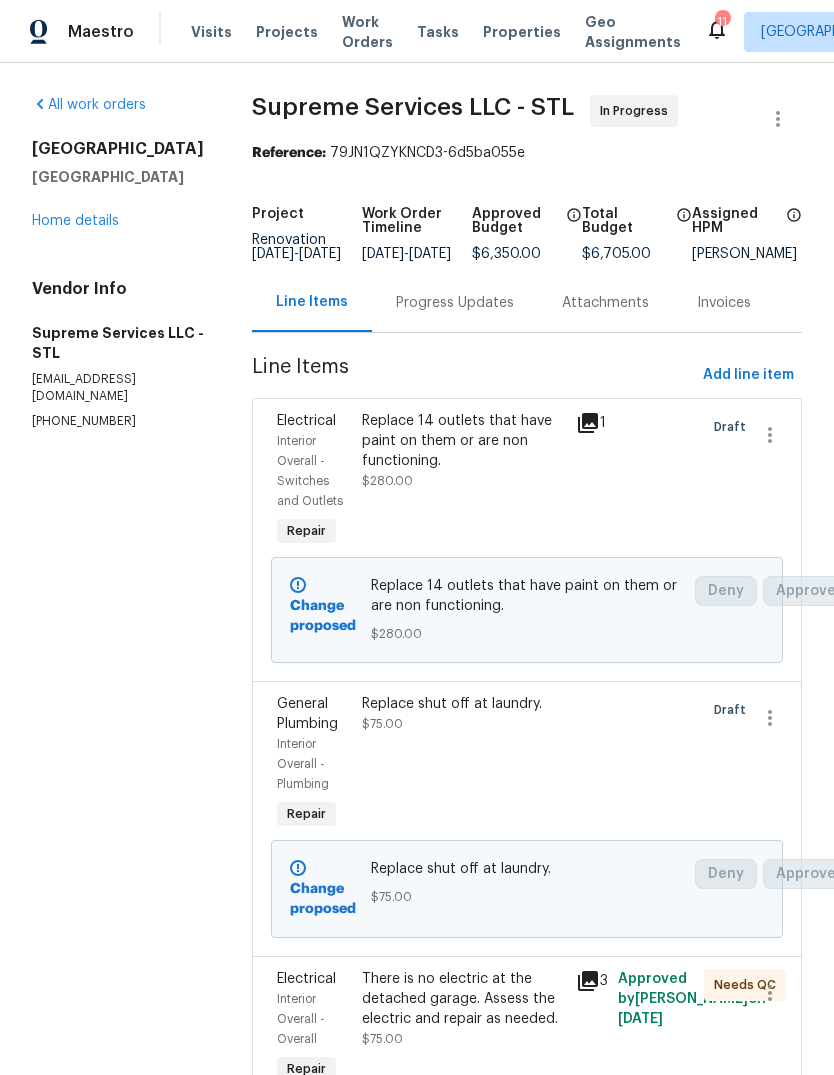 click on "Home details" at bounding box center (75, 221) 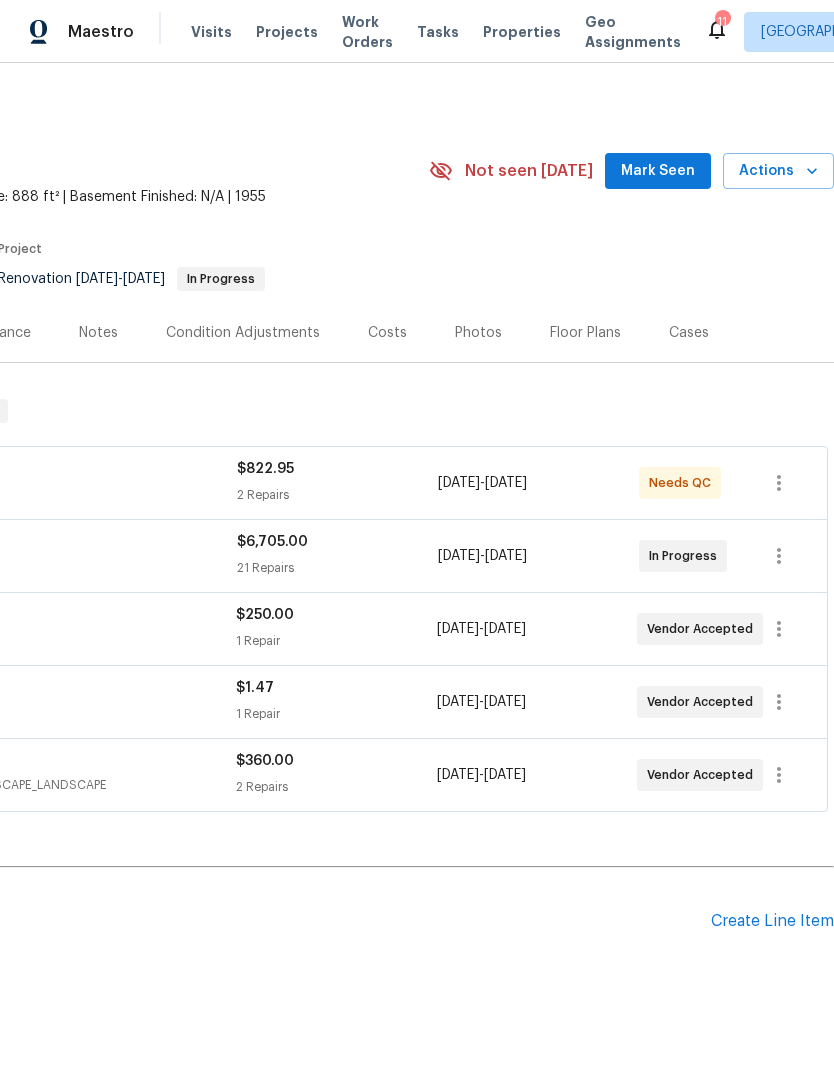scroll, scrollTop: 0, scrollLeft: 296, axis: horizontal 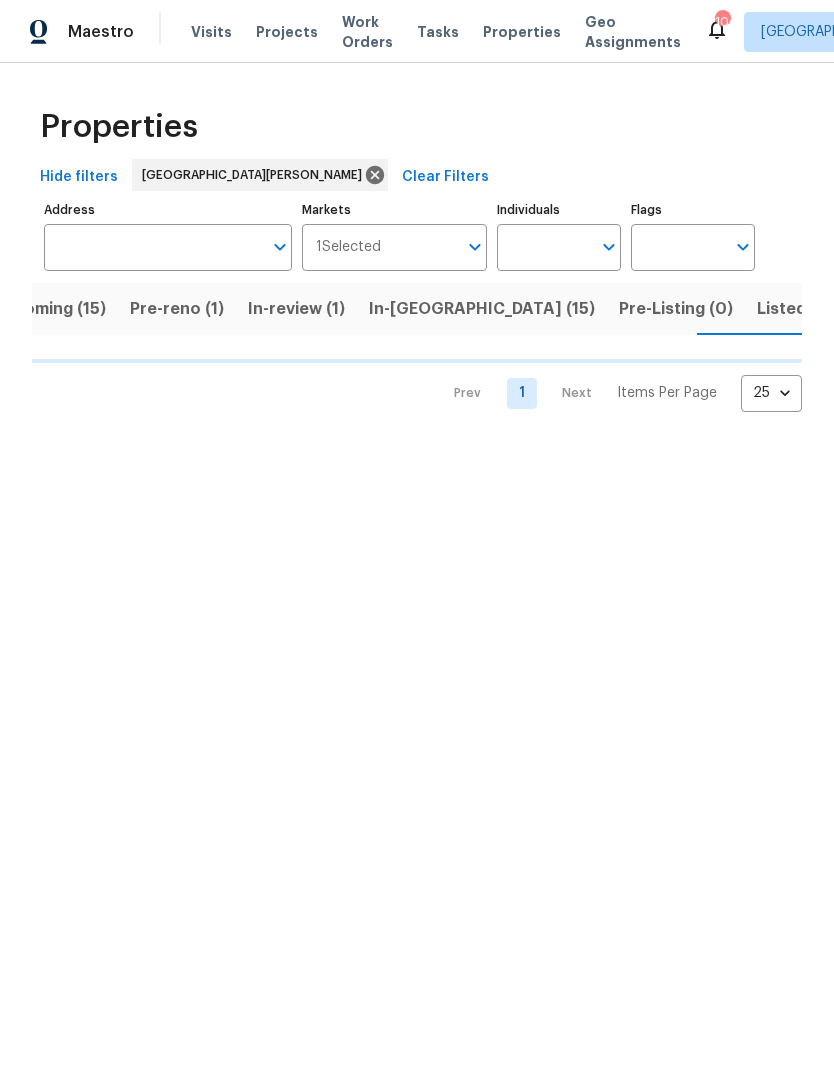 click on "Listed (38)" at bounding box center [800, 309] 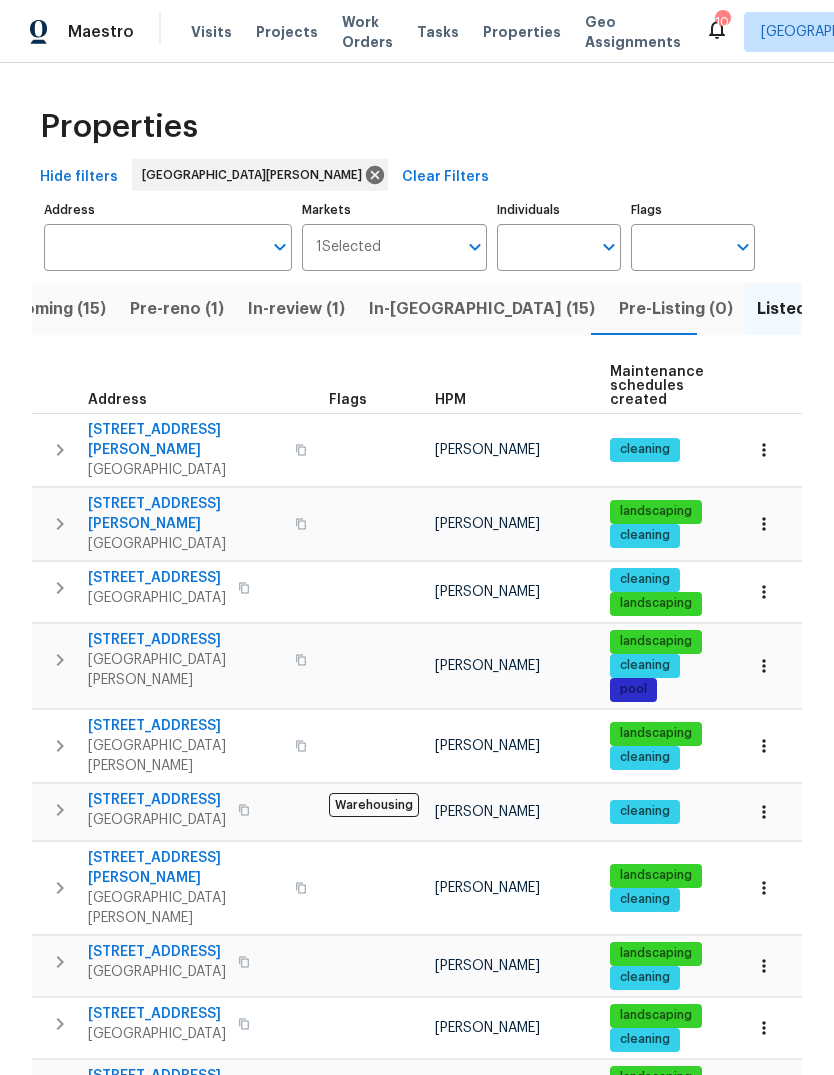 click on "Resale (15)" at bounding box center (909, 309) 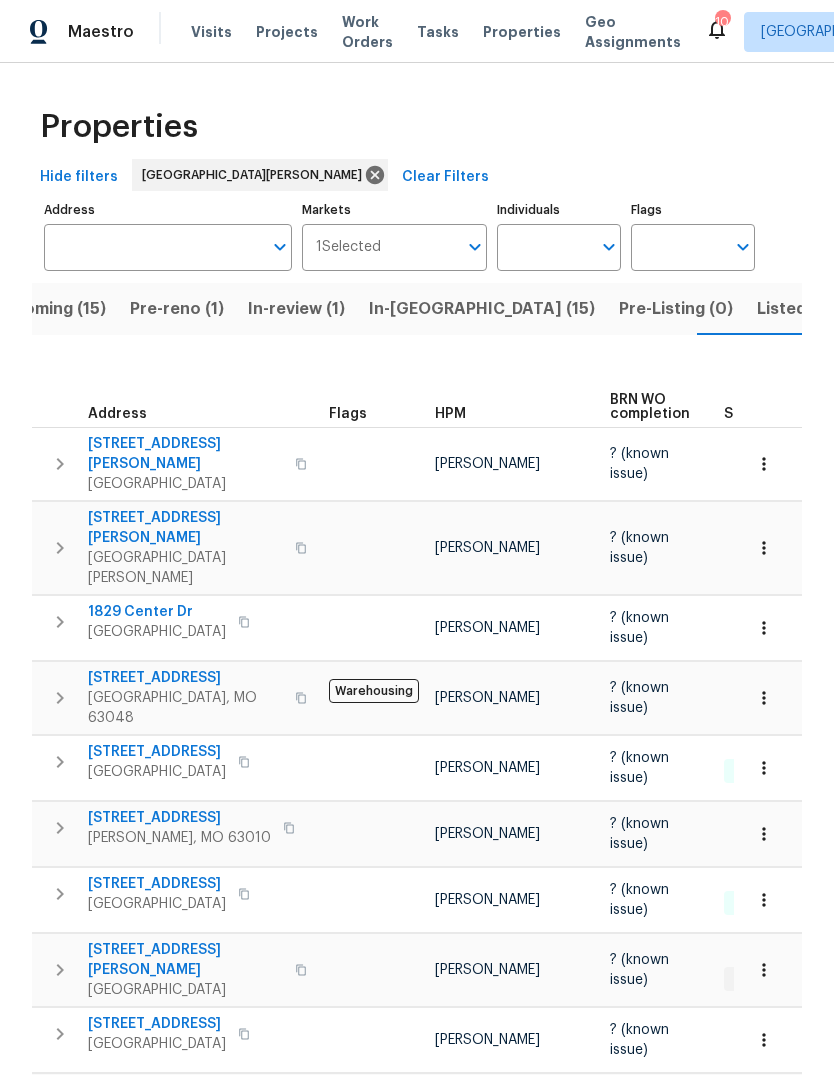 click on "1130 Buckley Rd" at bounding box center (185, 454) 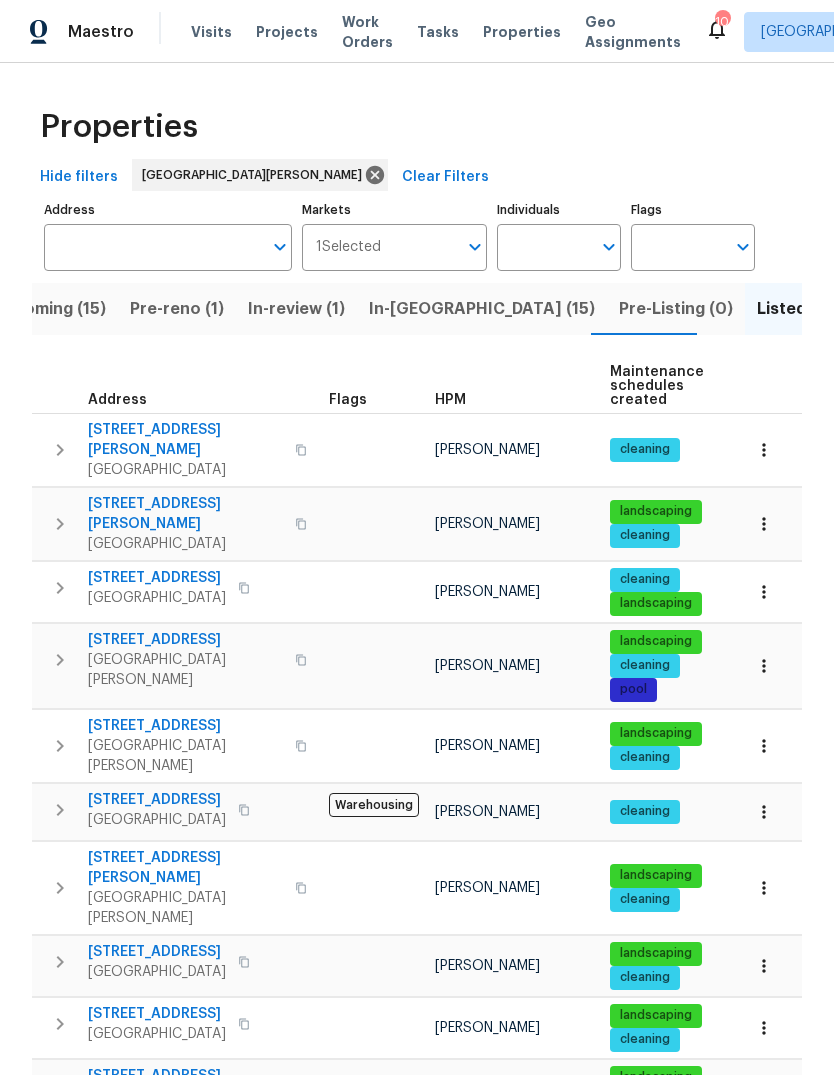 click on "HPM" at bounding box center [450, 400] 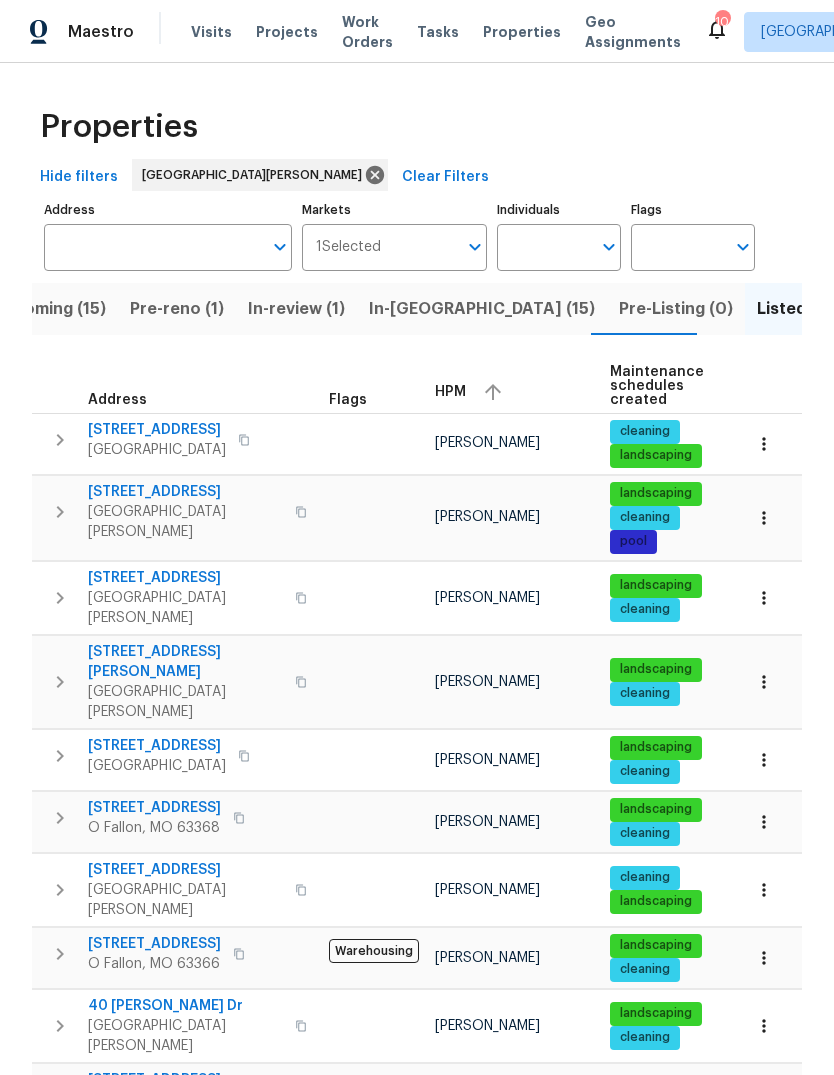click on "HPM" at bounding box center (514, 392) 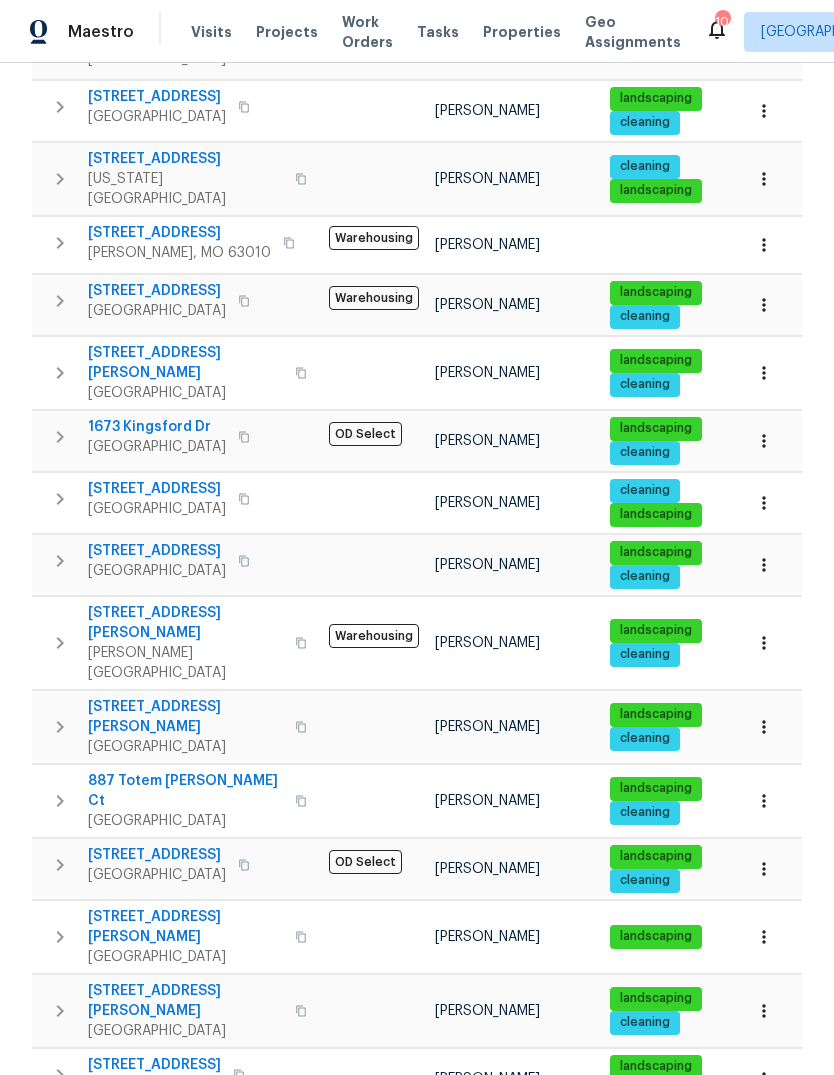 scroll, scrollTop: 365, scrollLeft: 0, axis: vertical 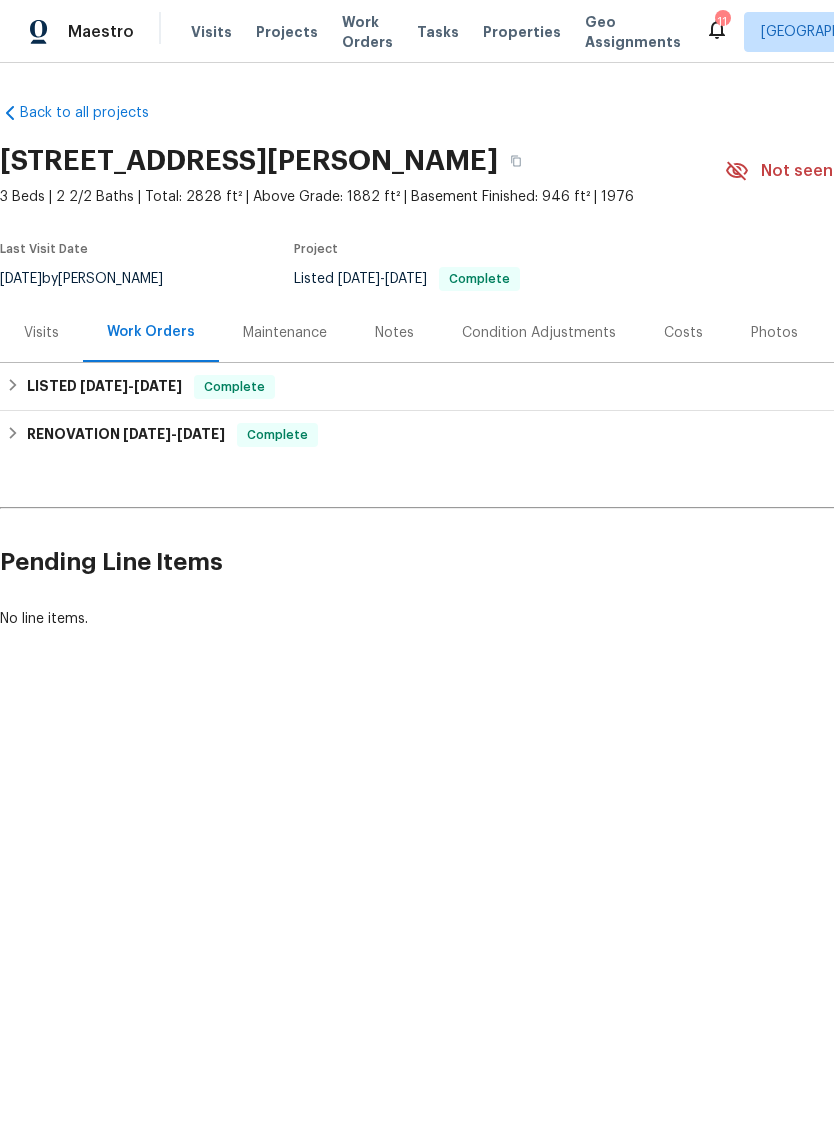 click on "Notes" at bounding box center (394, 332) 